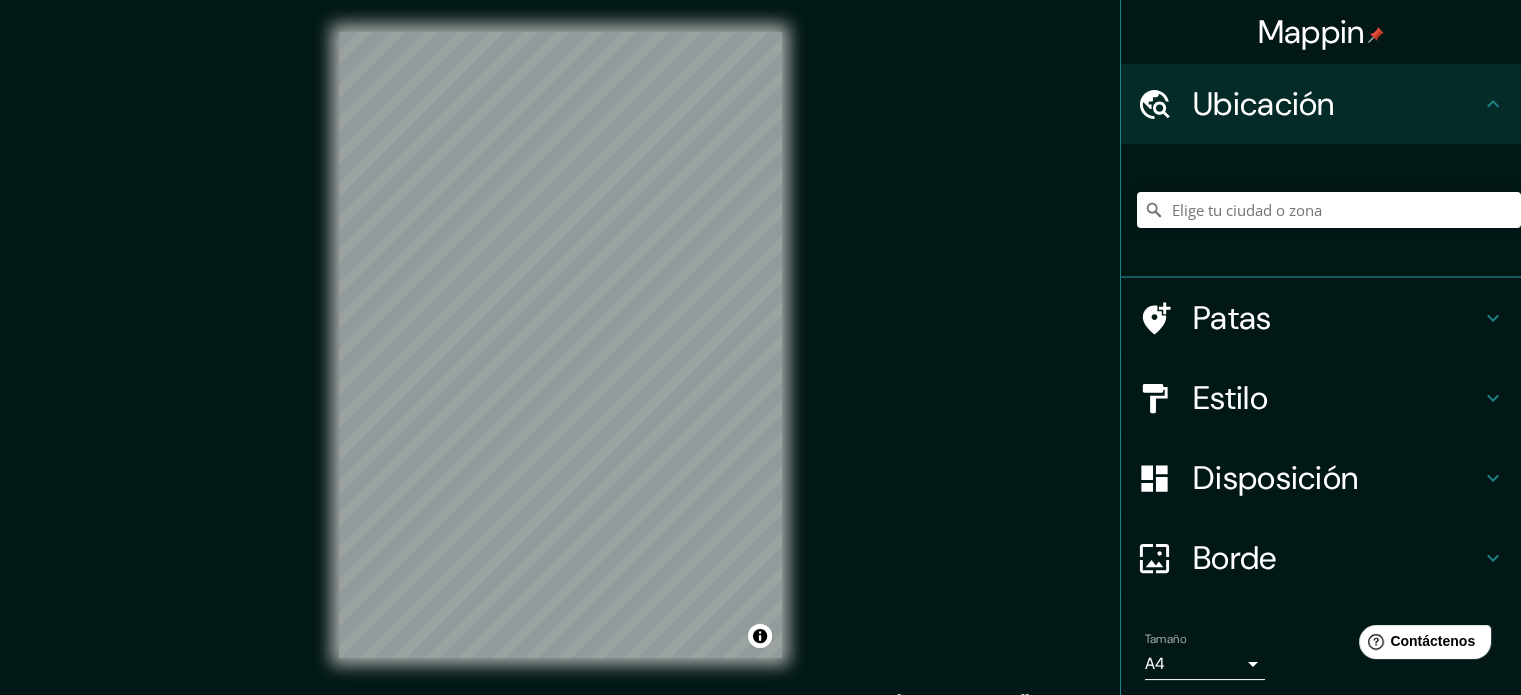 scroll, scrollTop: 0, scrollLeft: 0, axis: both 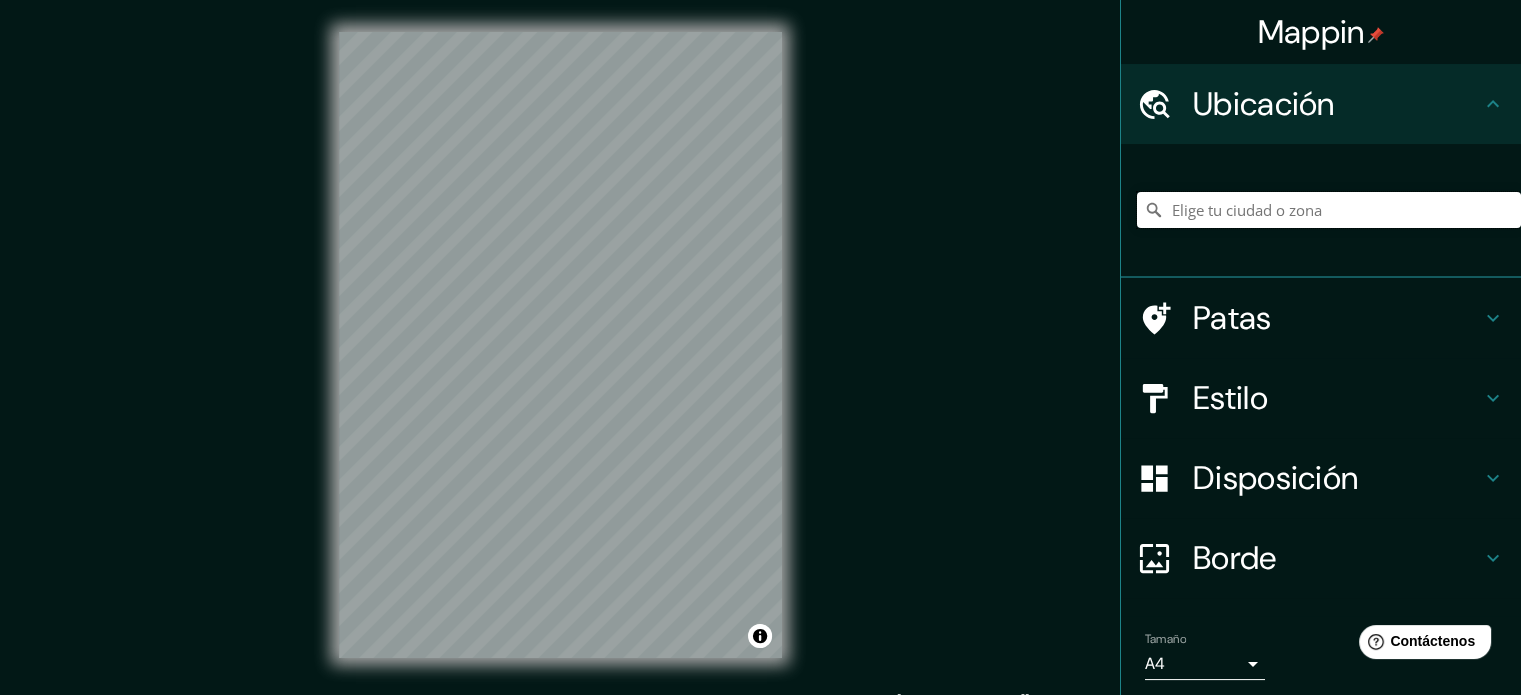 click at bounding box center (1329, 210) 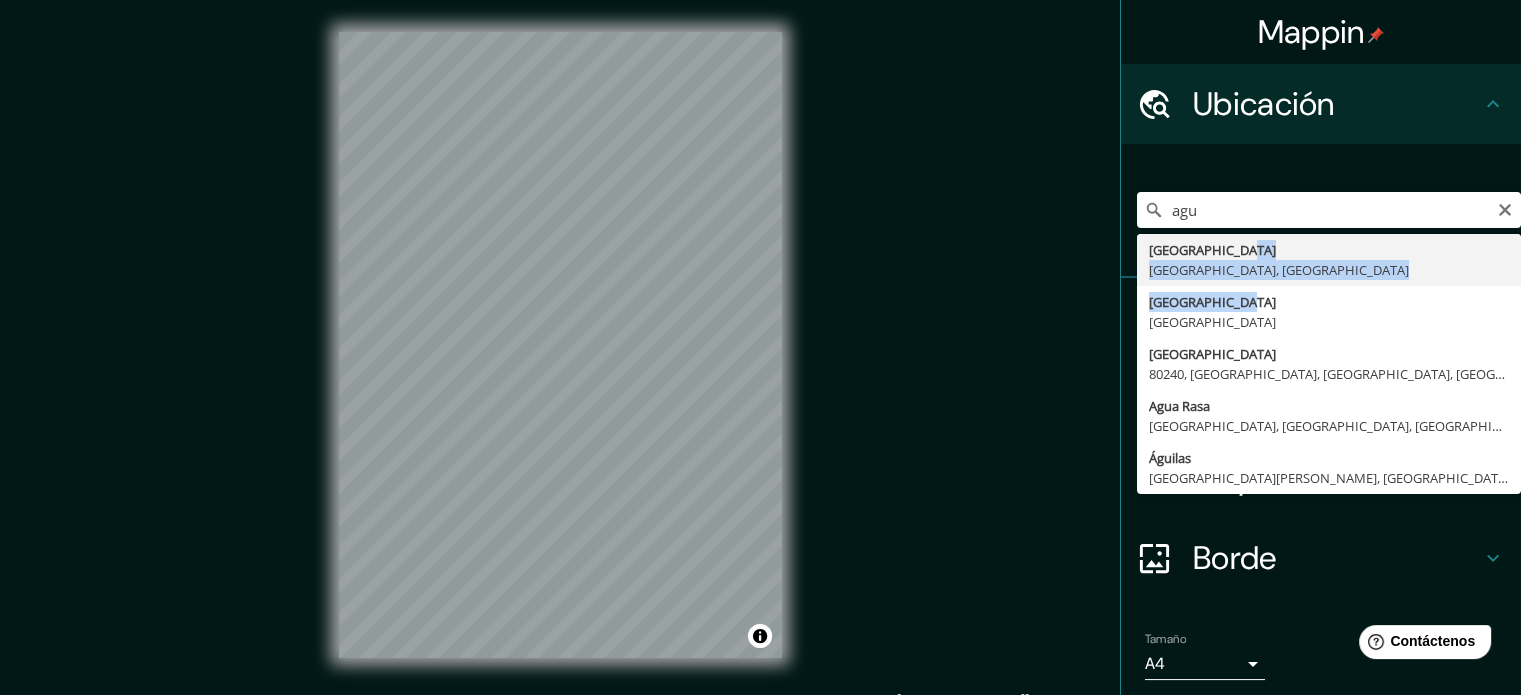 drag, startPoint x: 1229, startPoint y: 286, endPoint x: 1232, endPoint y: 251, distance: 35.128338 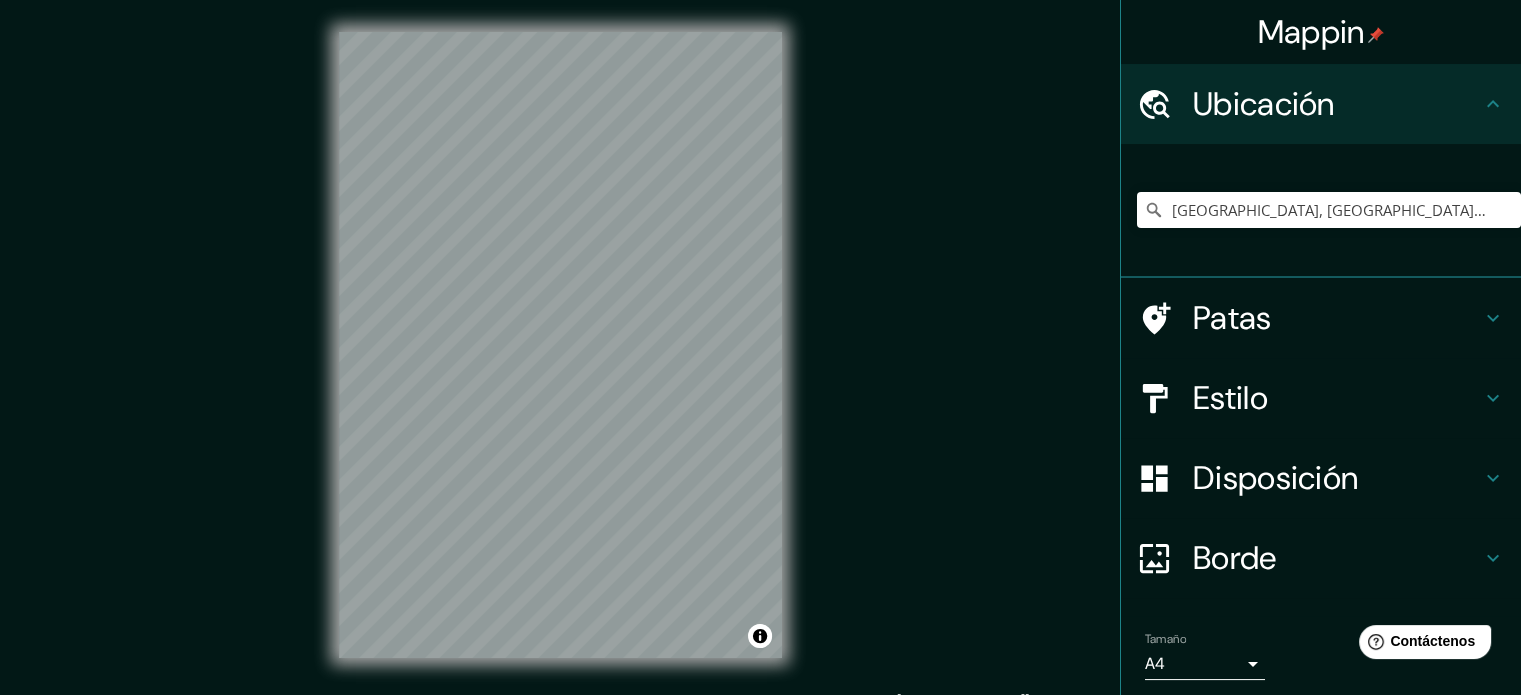 click on "Mappin Ubicación Aguascalientes, Aguascalientes, México Patas Estilo Disposición Borde Elige un borde.  Consejo  : puedes opacar las capas del marco para crear efectos geniales. Ninguno Simple Transparente Elegante Tamaño A4 single Crea tu mapa © Mapbox    © OpenStreetMap    Mejorar este mapa Si tiene algún problema, sugerencia o inquietud, envíe un correo electrónico a  help@mappin.pro  .   . . Texto original Valora esta traducción Tu opinión servirá para ayudar a mejorar el Traductor de Google" at bounding box center (760, 347) 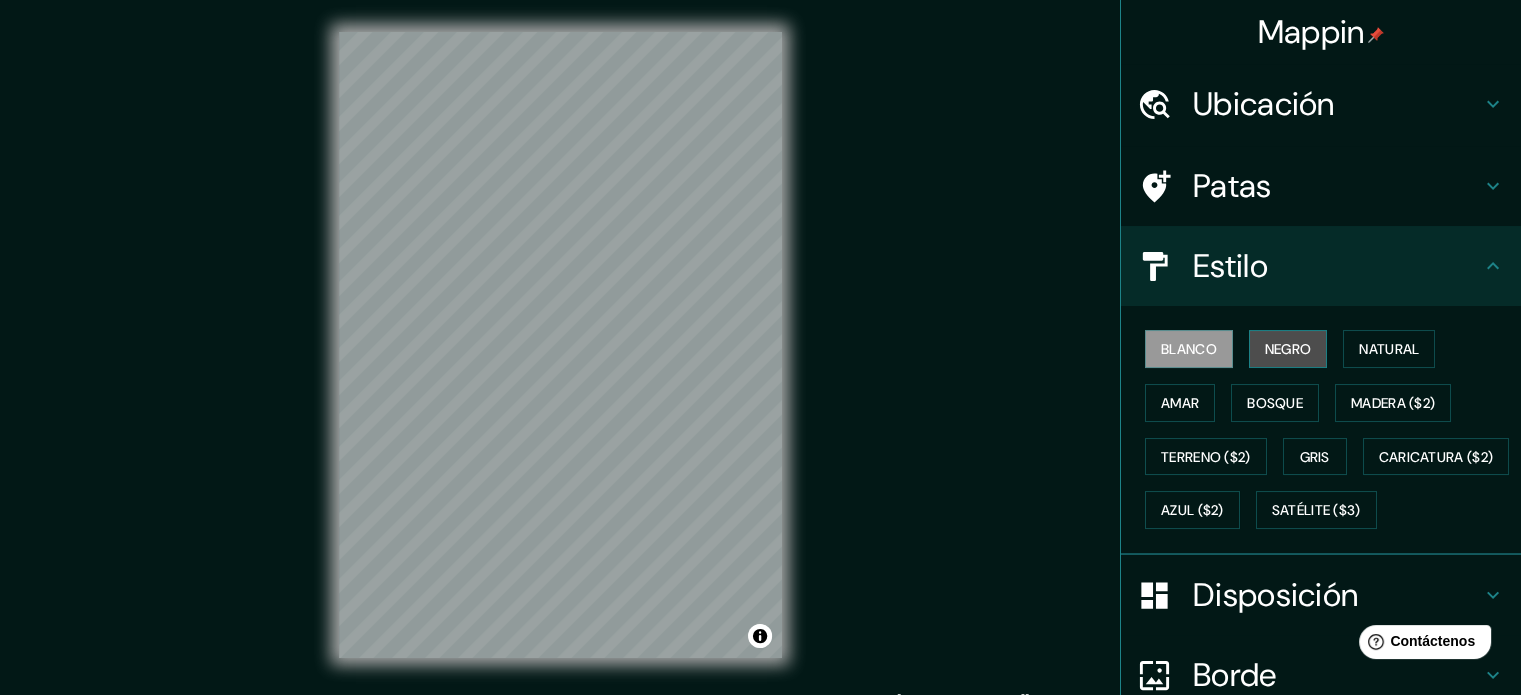 click on "Negro" at bounding box center (1288, 349) 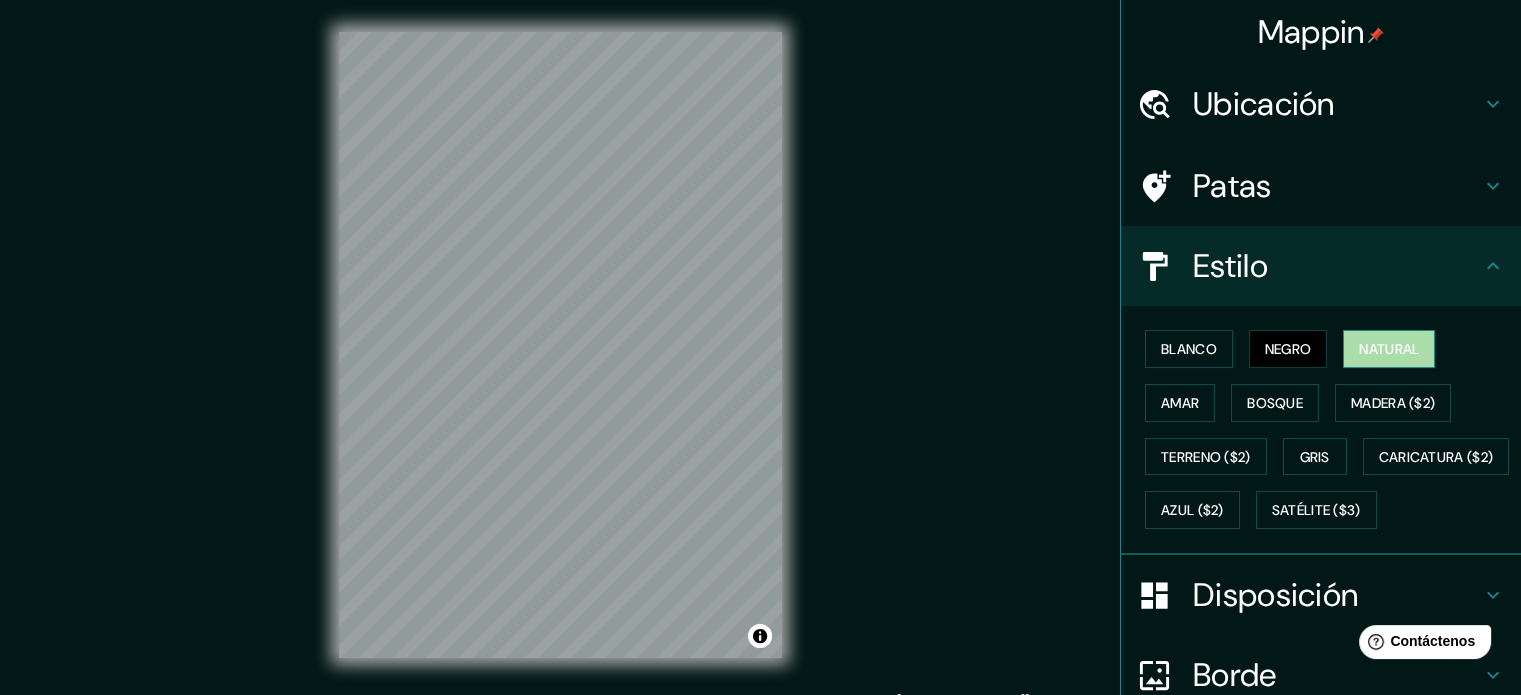 click on "Natural" at bounding box center (1389, 349) 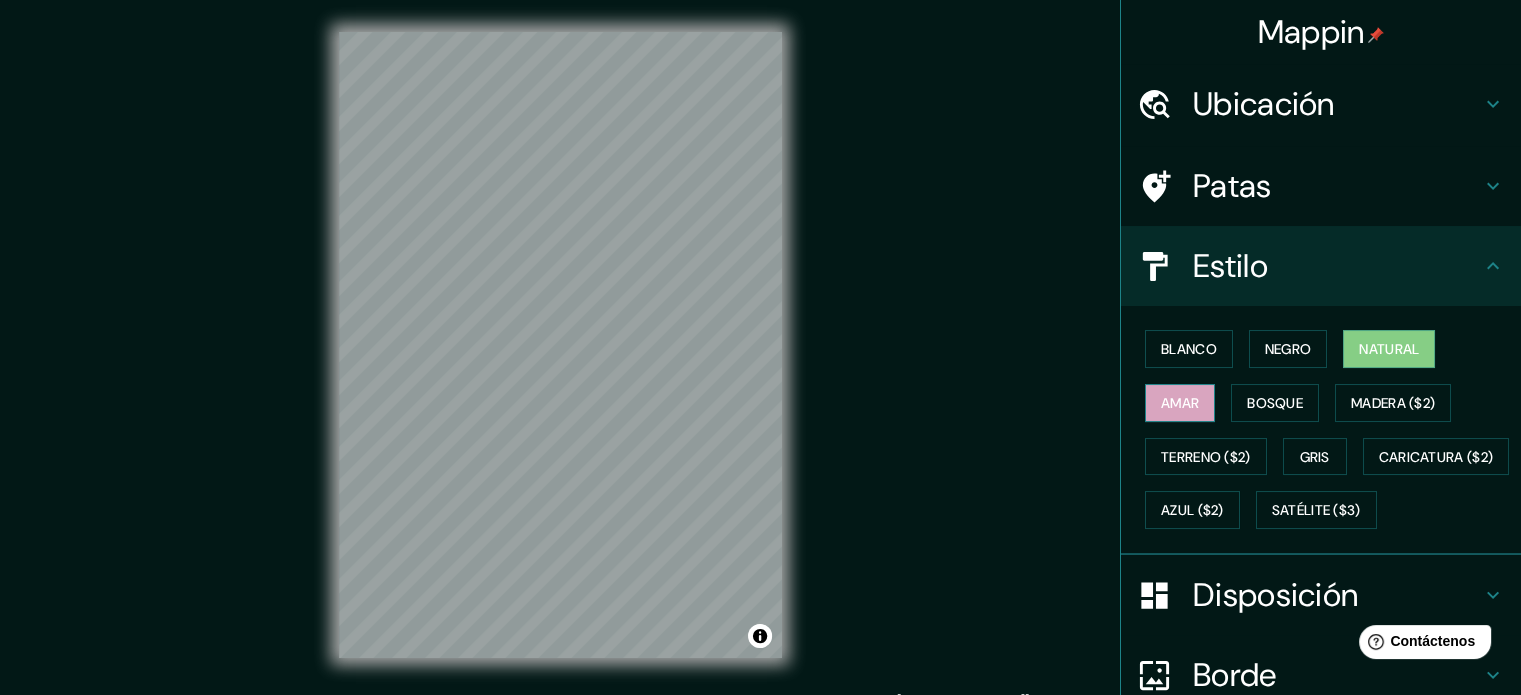 click on "Amar" at bounding box center (1180, 403) 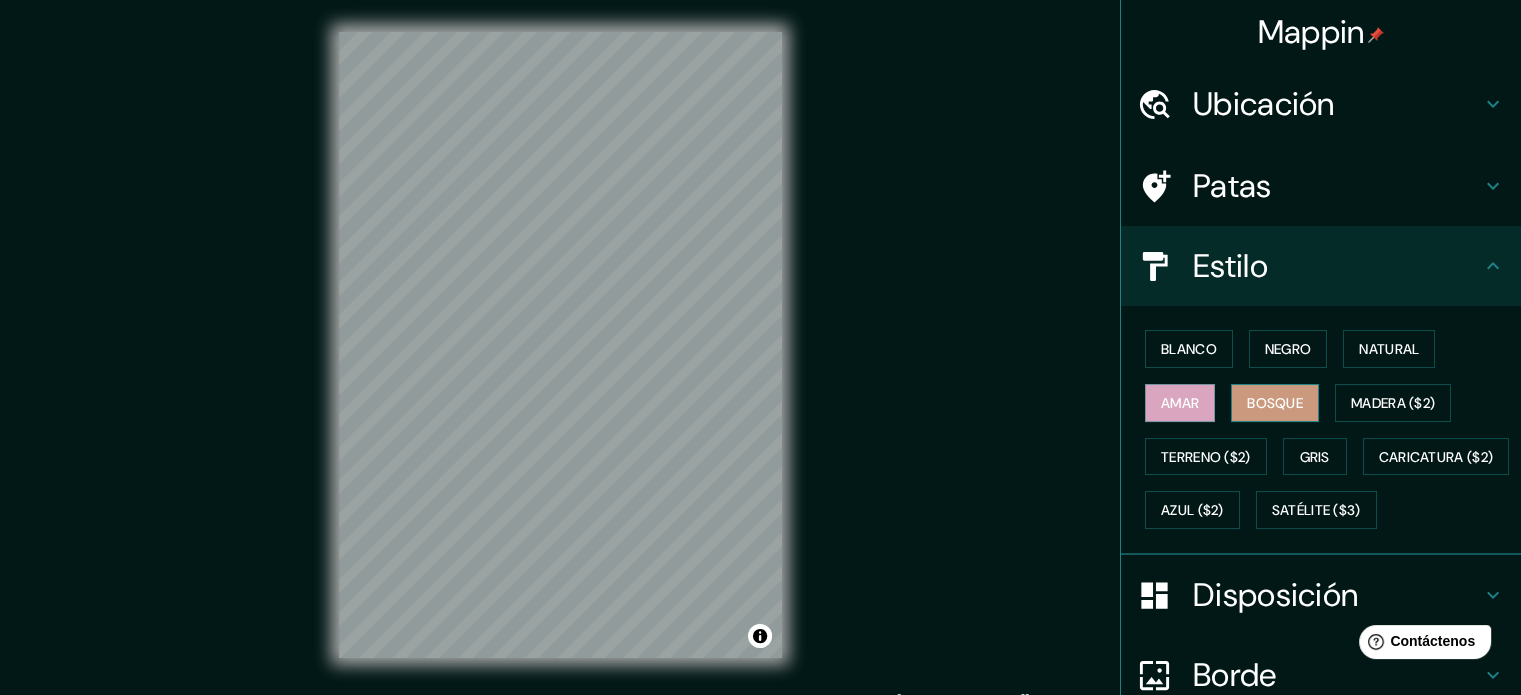 click on "Bosque" at bounding box center [1275, 403] 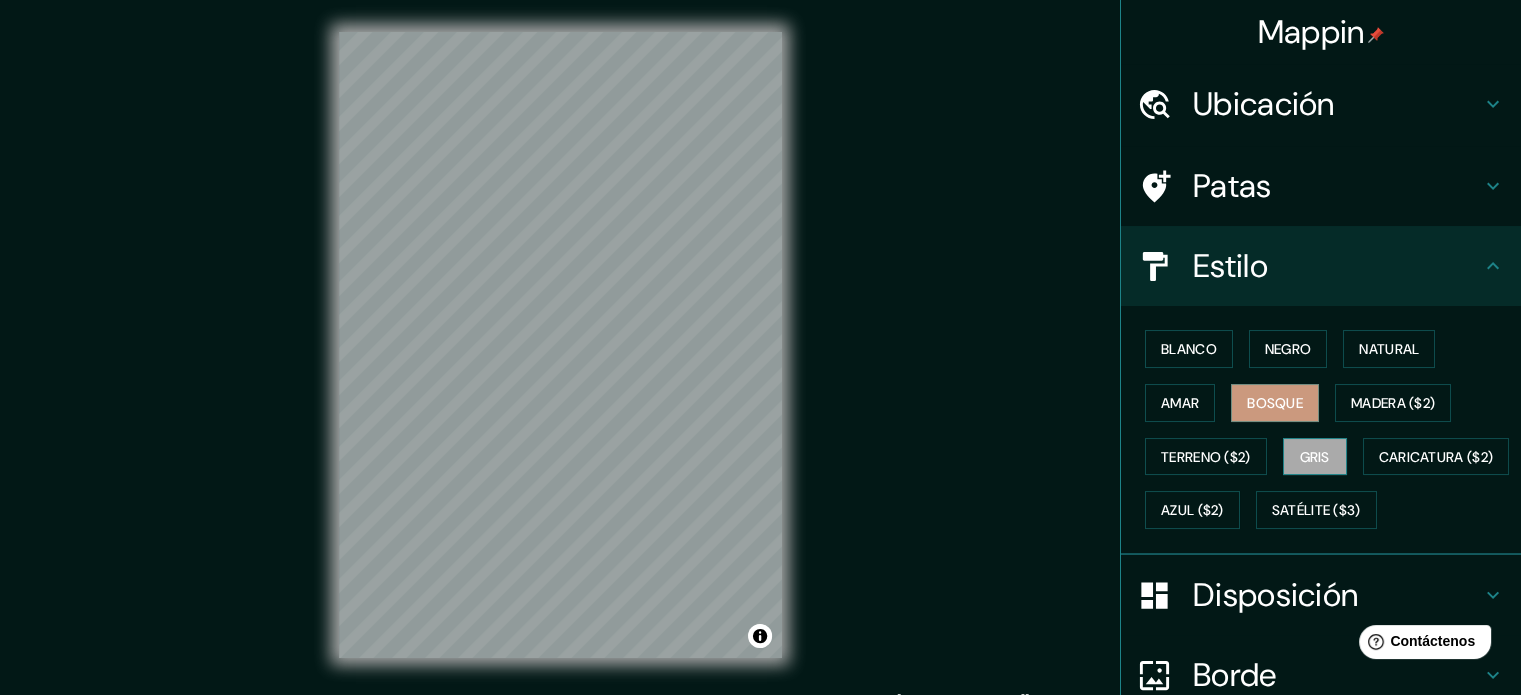 click on "Gris" at bounding box center (1315, 457) 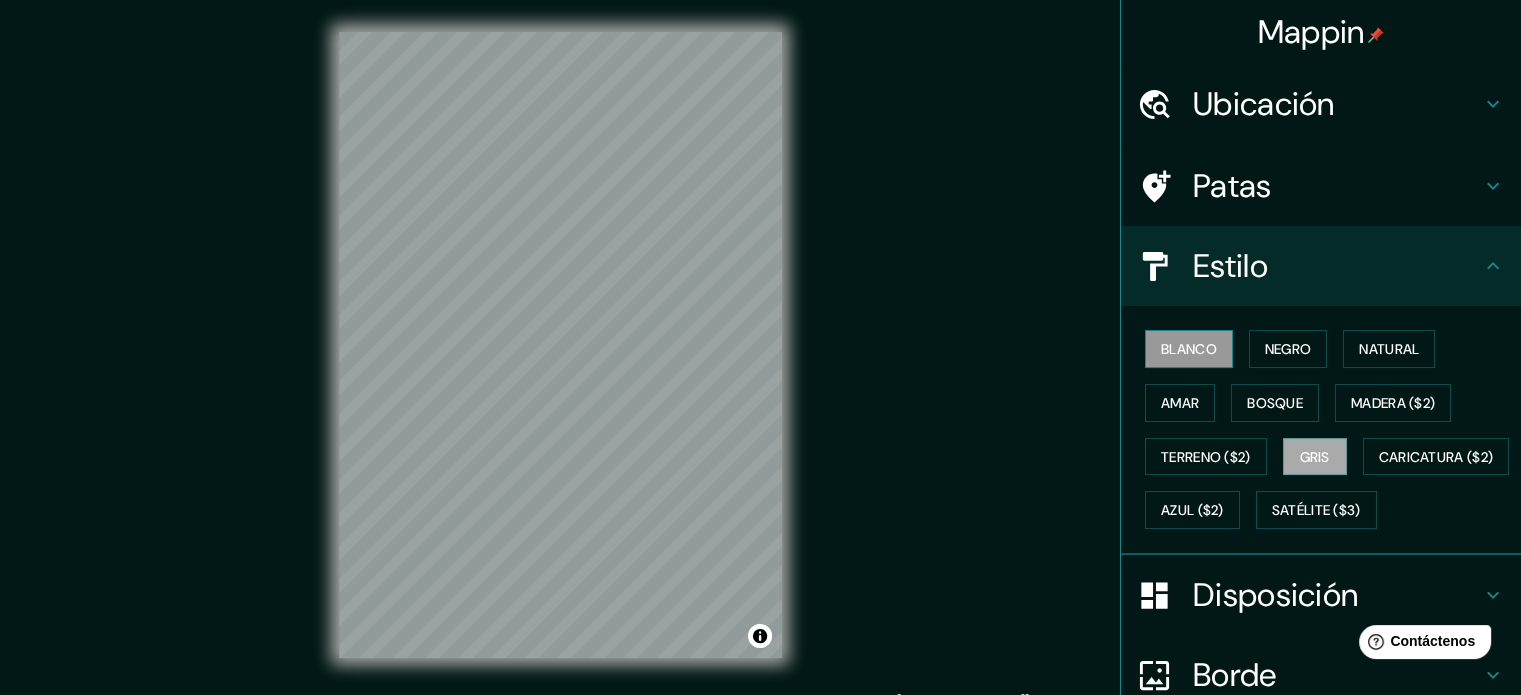 click on "Blanco" at bounding box center (1189, 349) 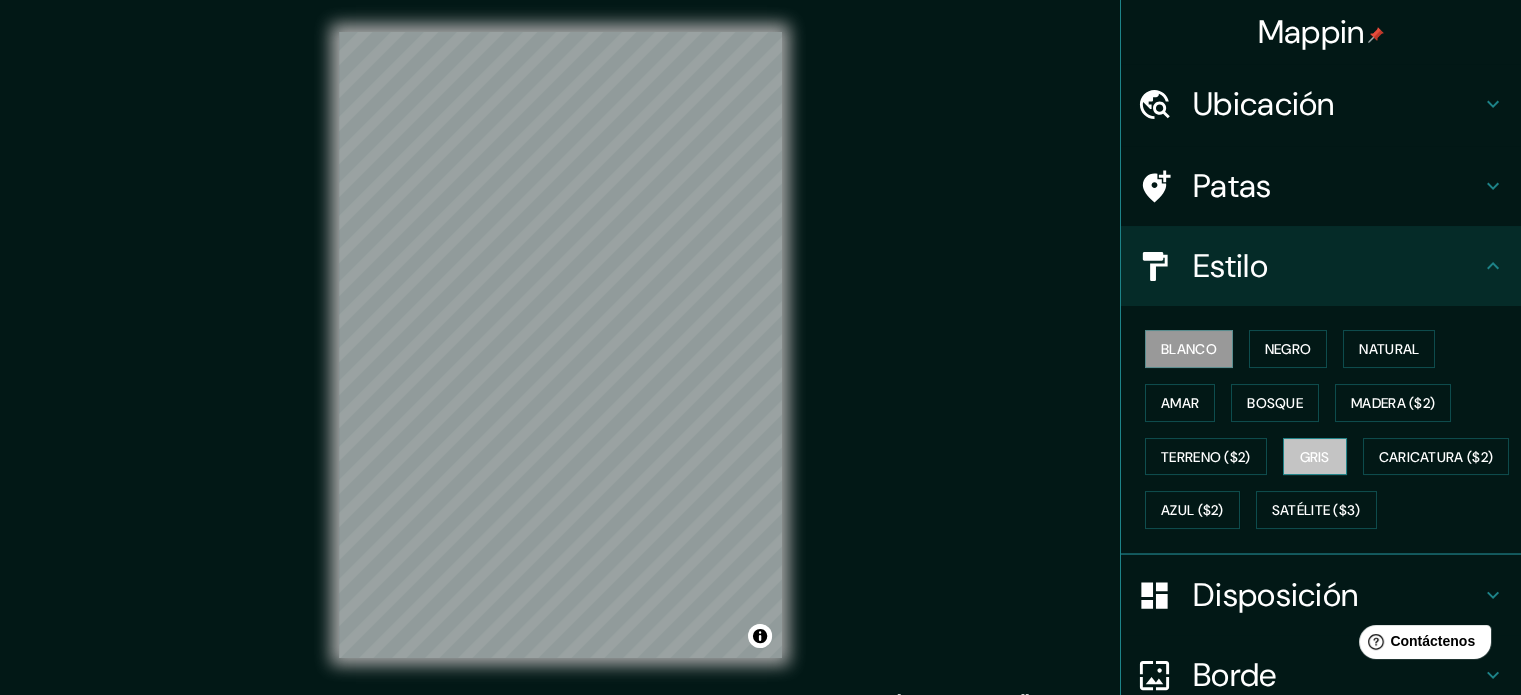 click on "Gris" at bounding box center (1315, 457) 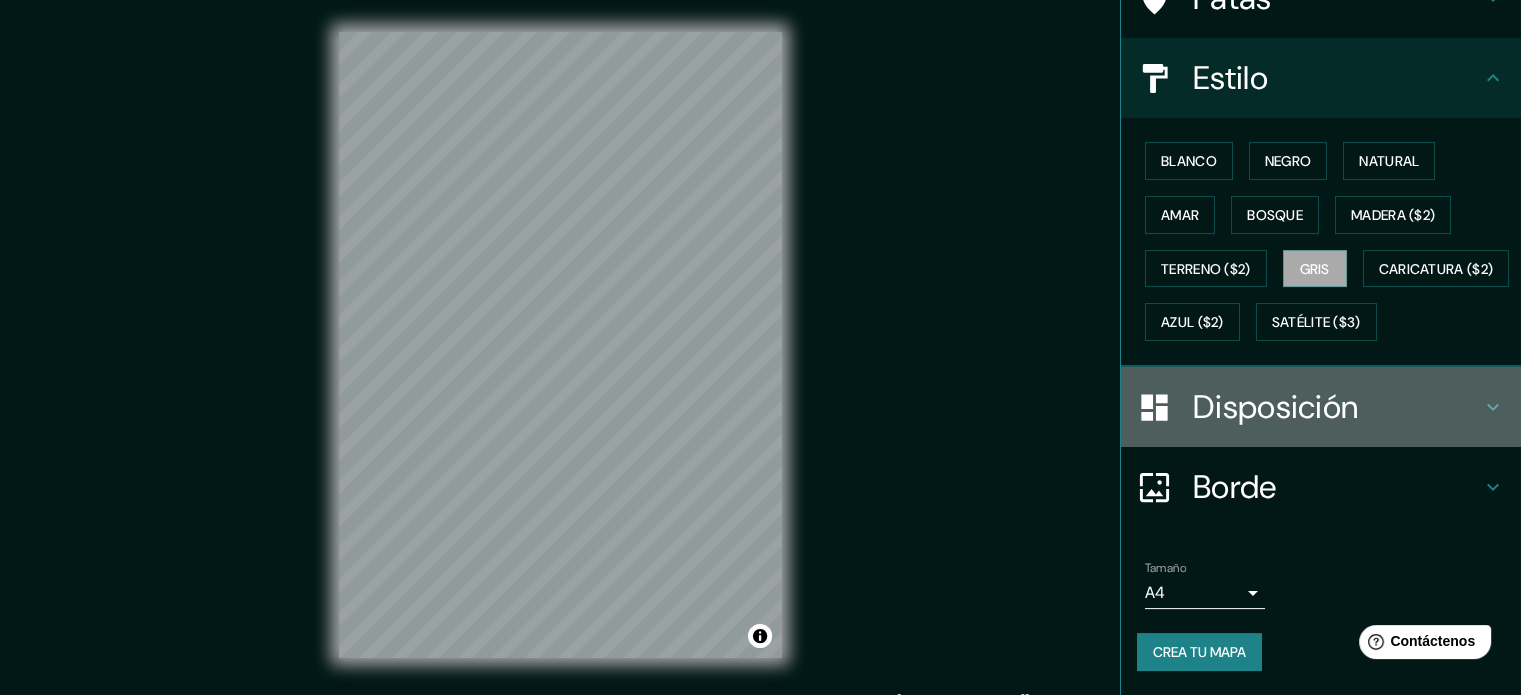 click on "Disposición" at bounding box center [1275, 407] 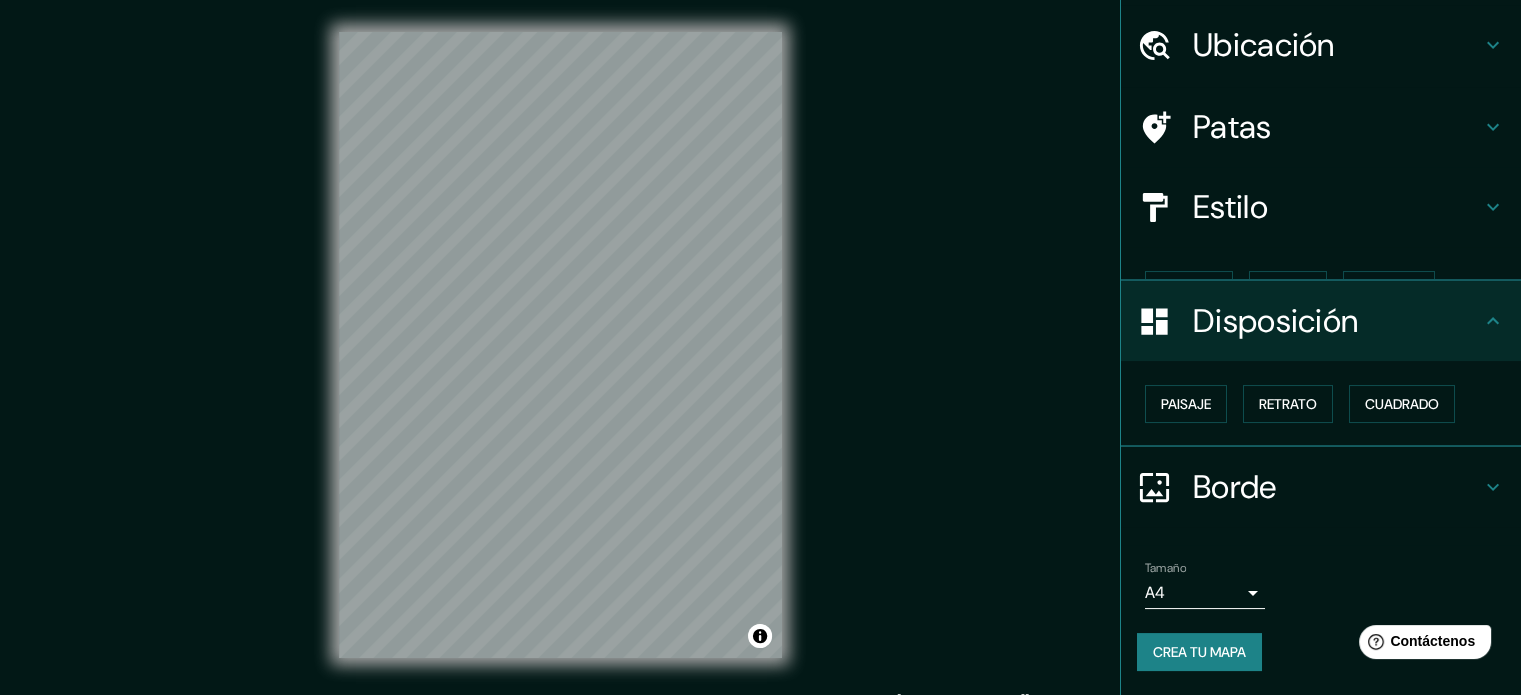 scroll, scrollTop: 24, scrollLeft: 0, axis: vertical 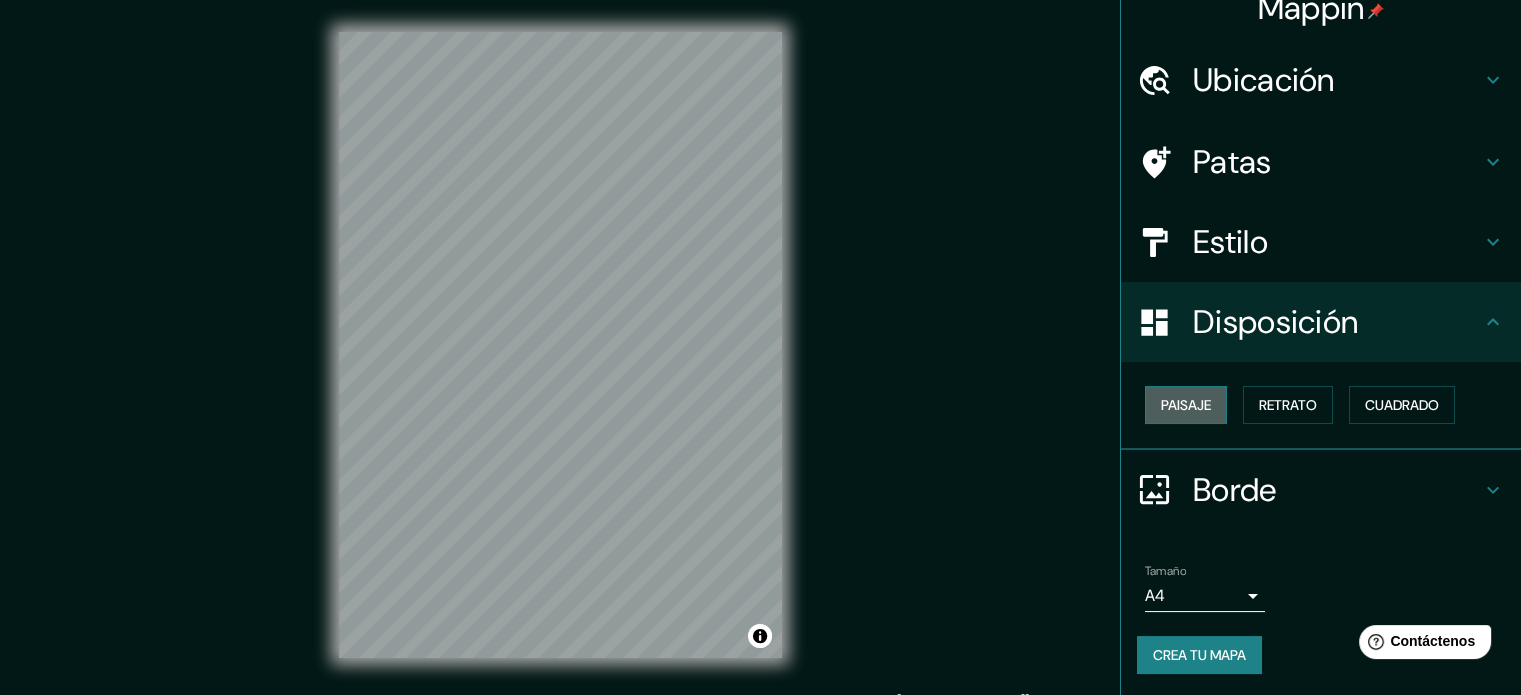 click on "Paisaje" at bounding box center [1186, 405] 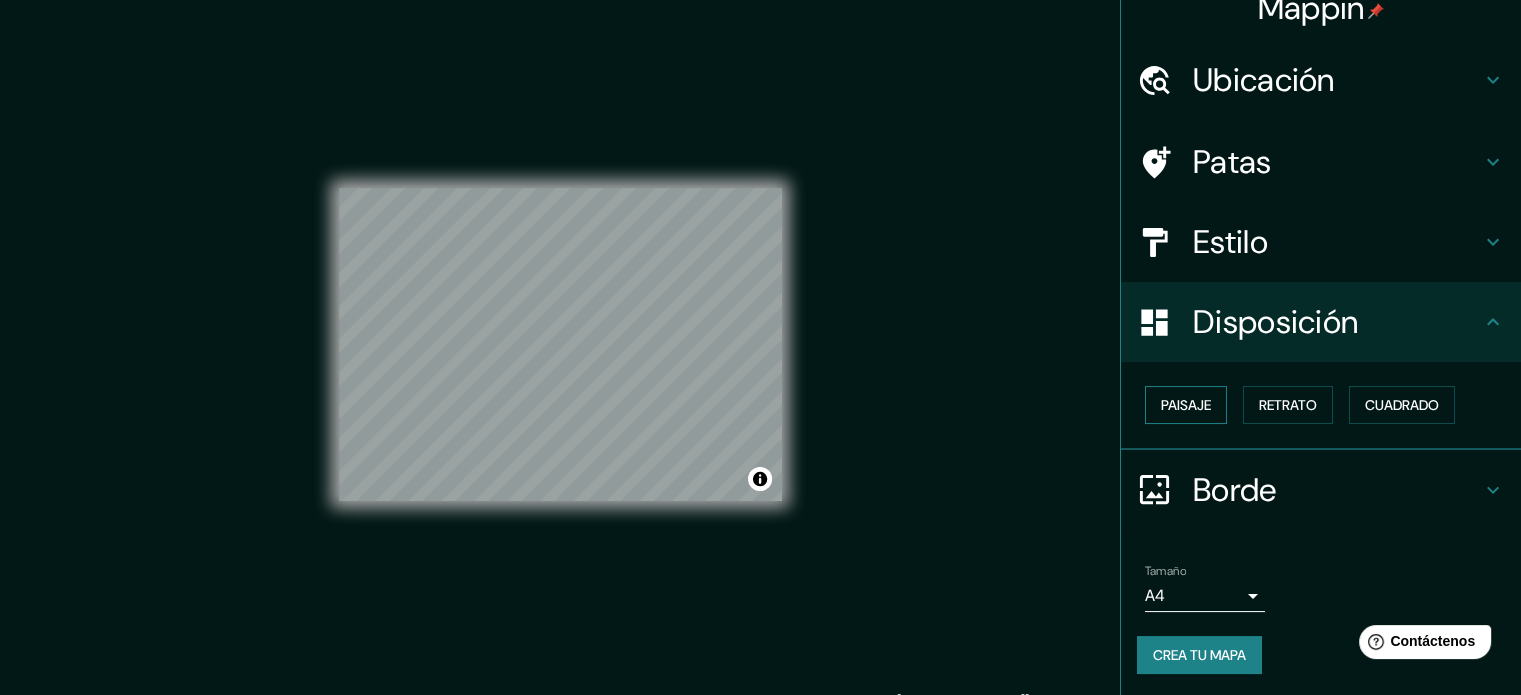 click on "Paisaje" at bounding box center [1186, 405] 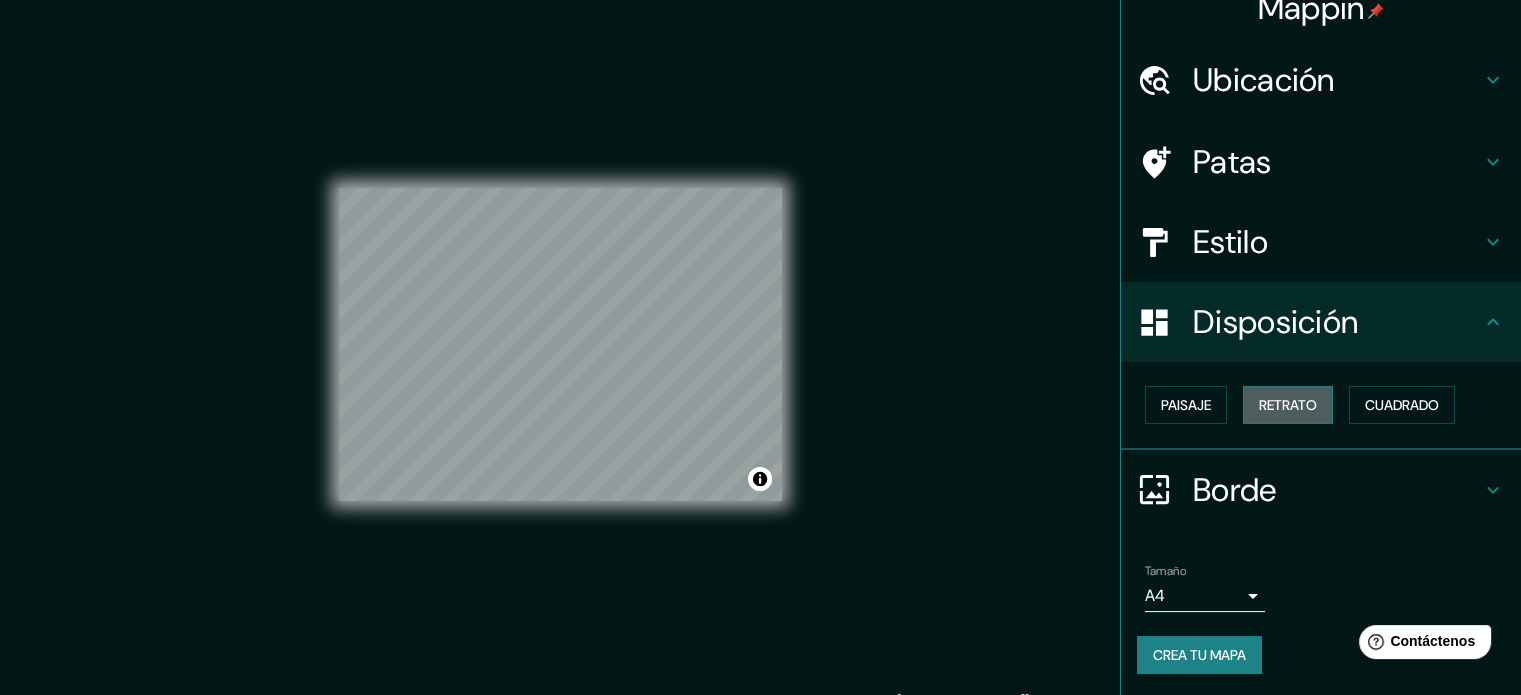 click on "Retrato" at bounding box center [1288, 405] 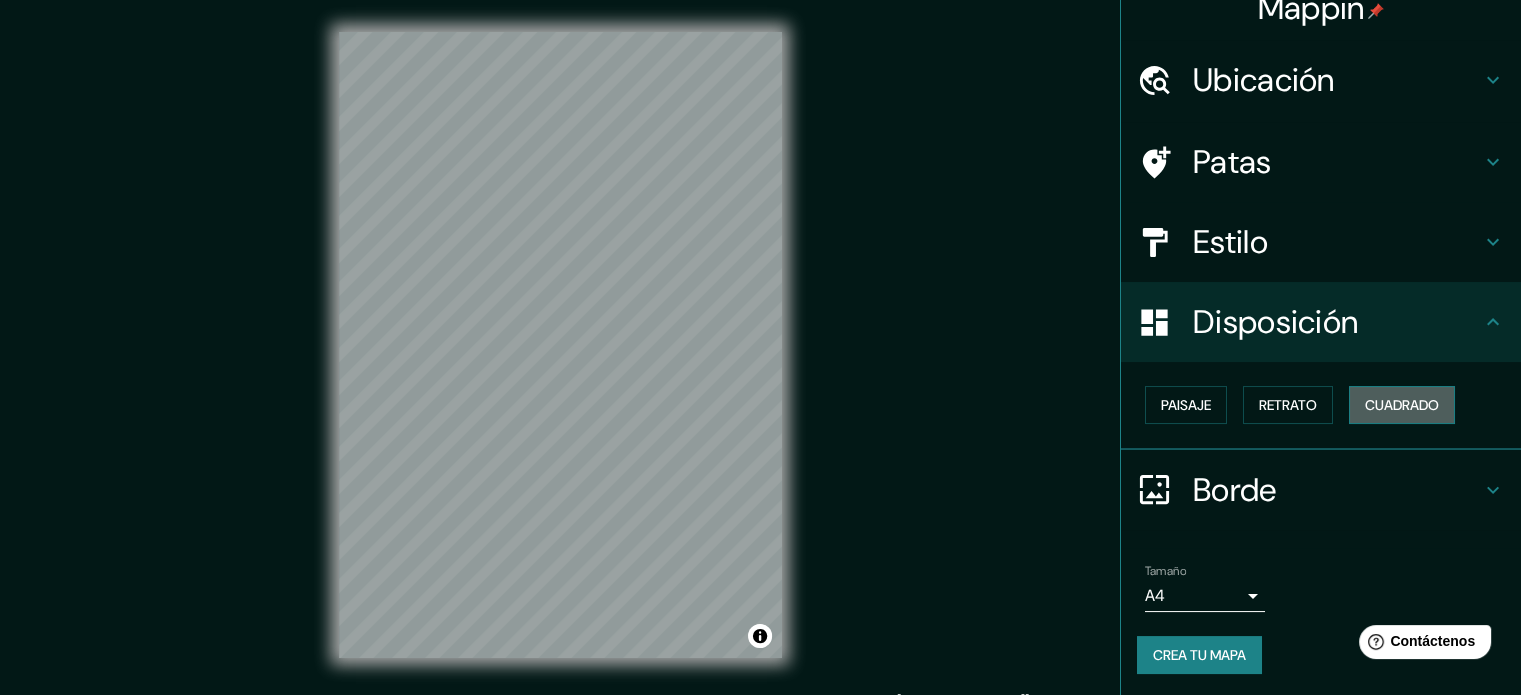click on "Cuadrado" at bounding box center (1402, 405) 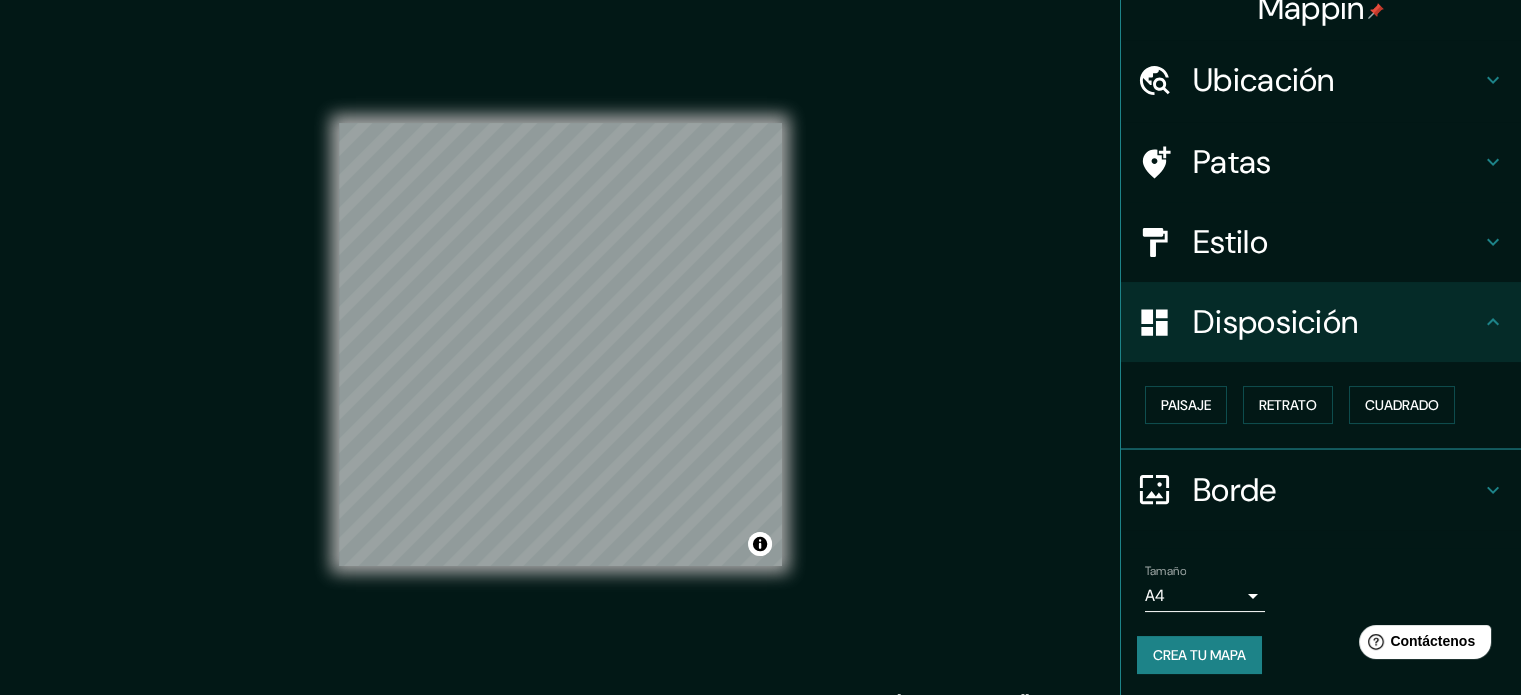 click on "Borde" at bounding box center [1235, 490] 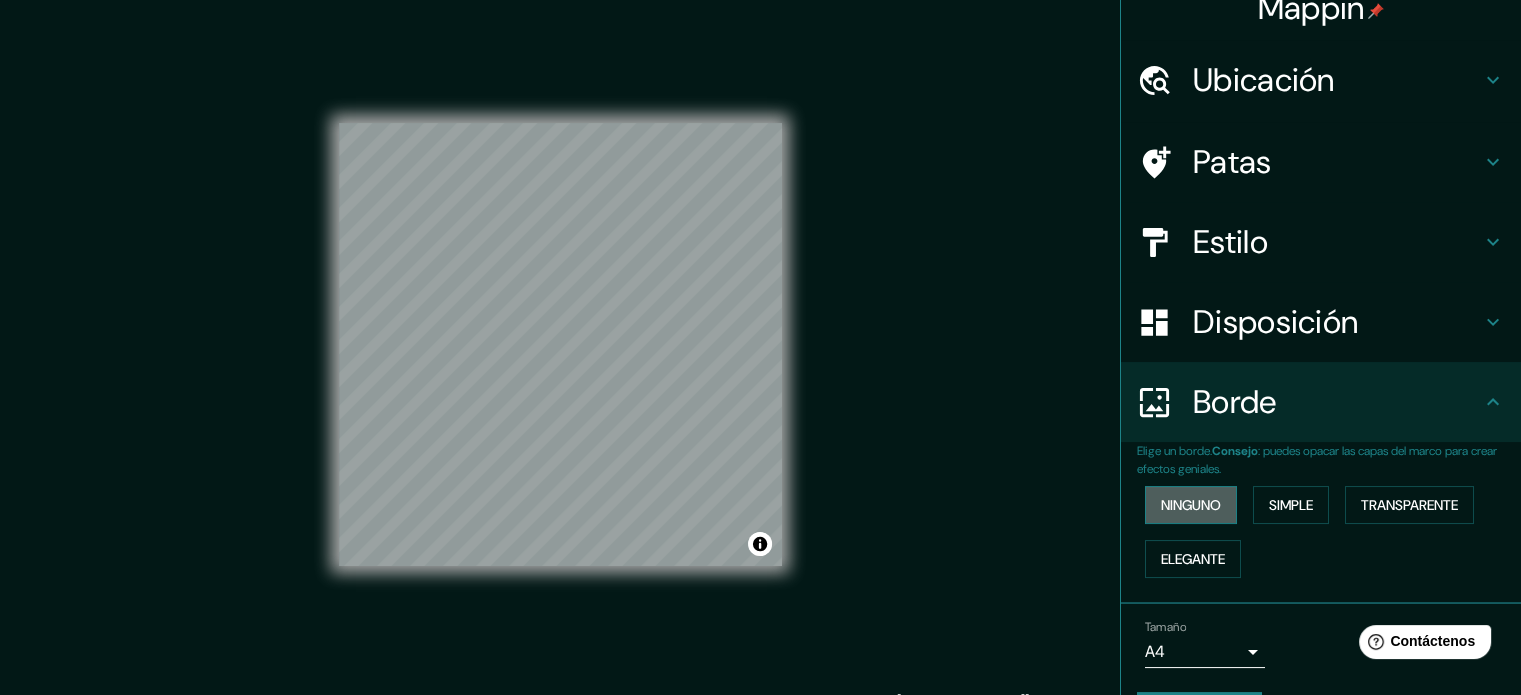 click on "Ninguno" at bounding box center (1191, 505) 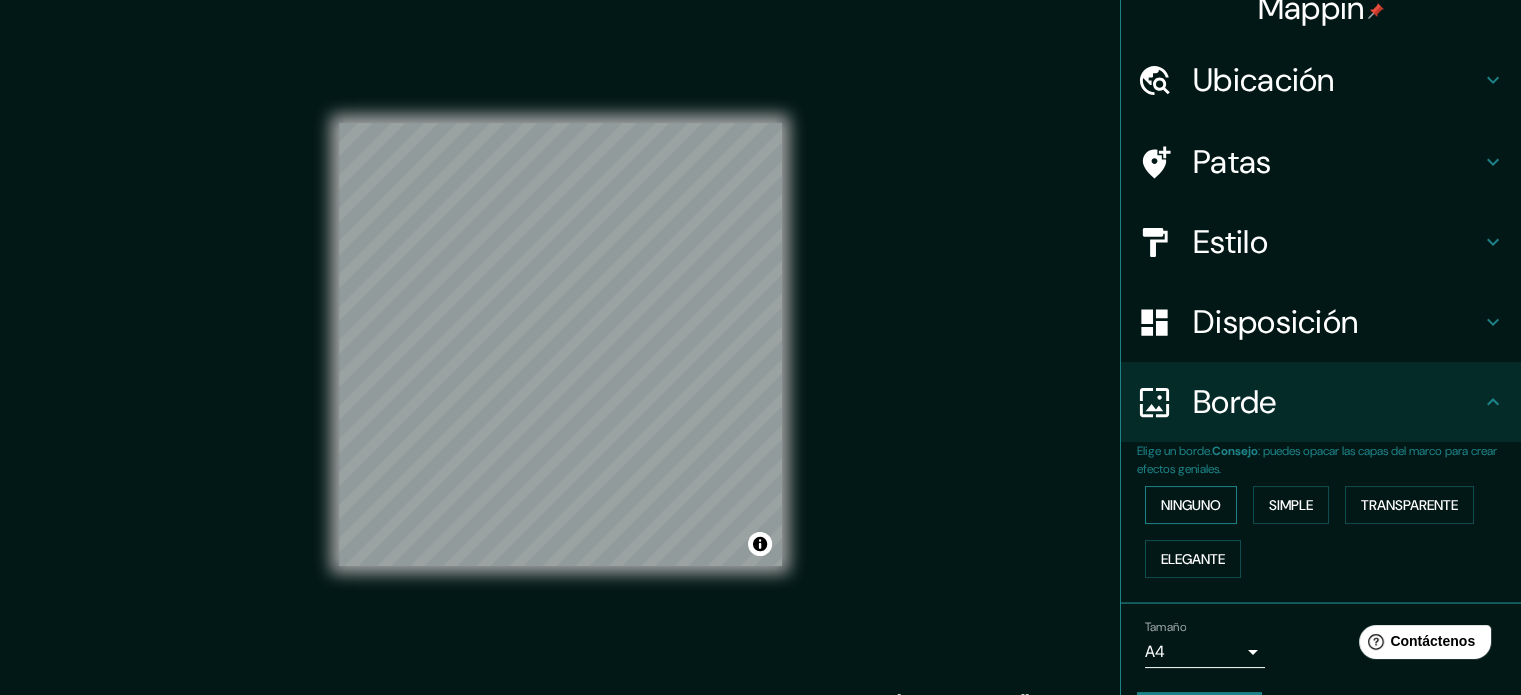 click on "Ninguno" at bounding box center (1191, 505) 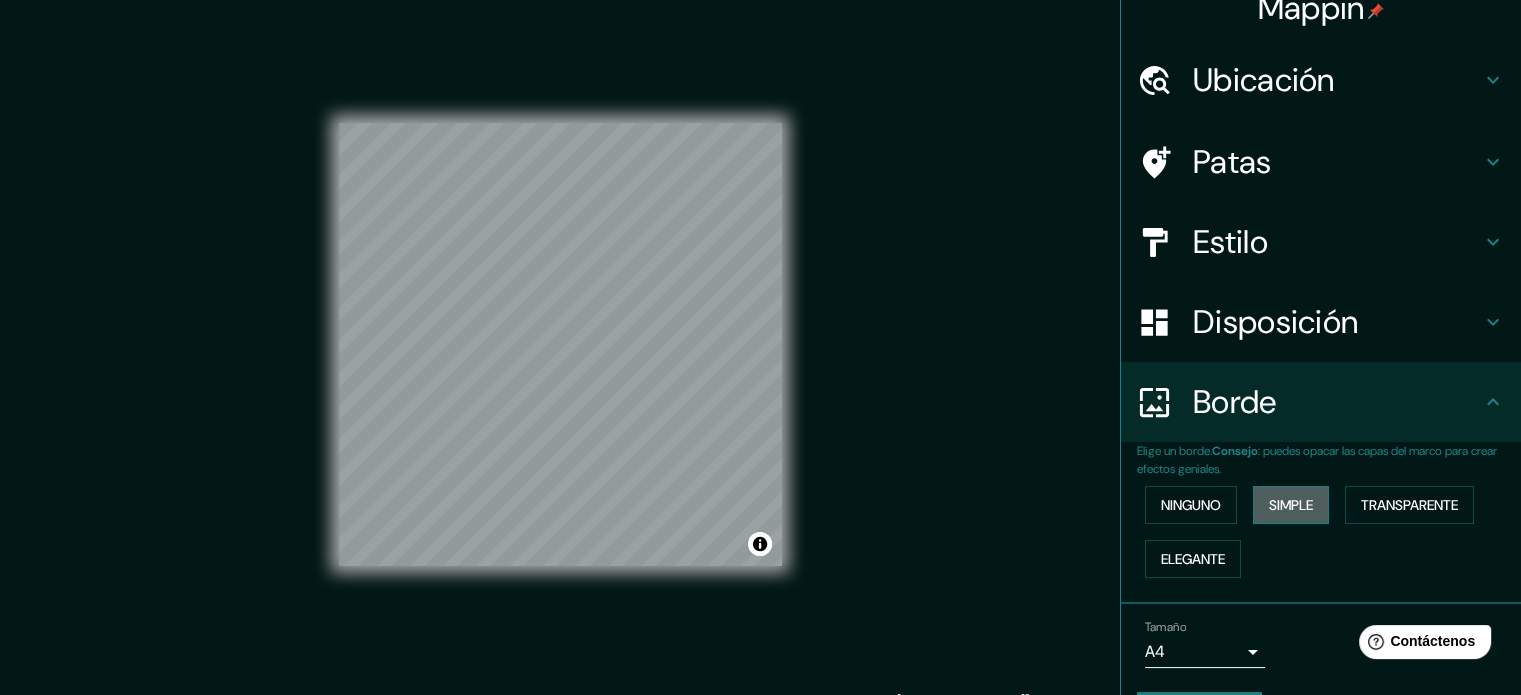 click on "Simple" at bounding box center [1291, 505] 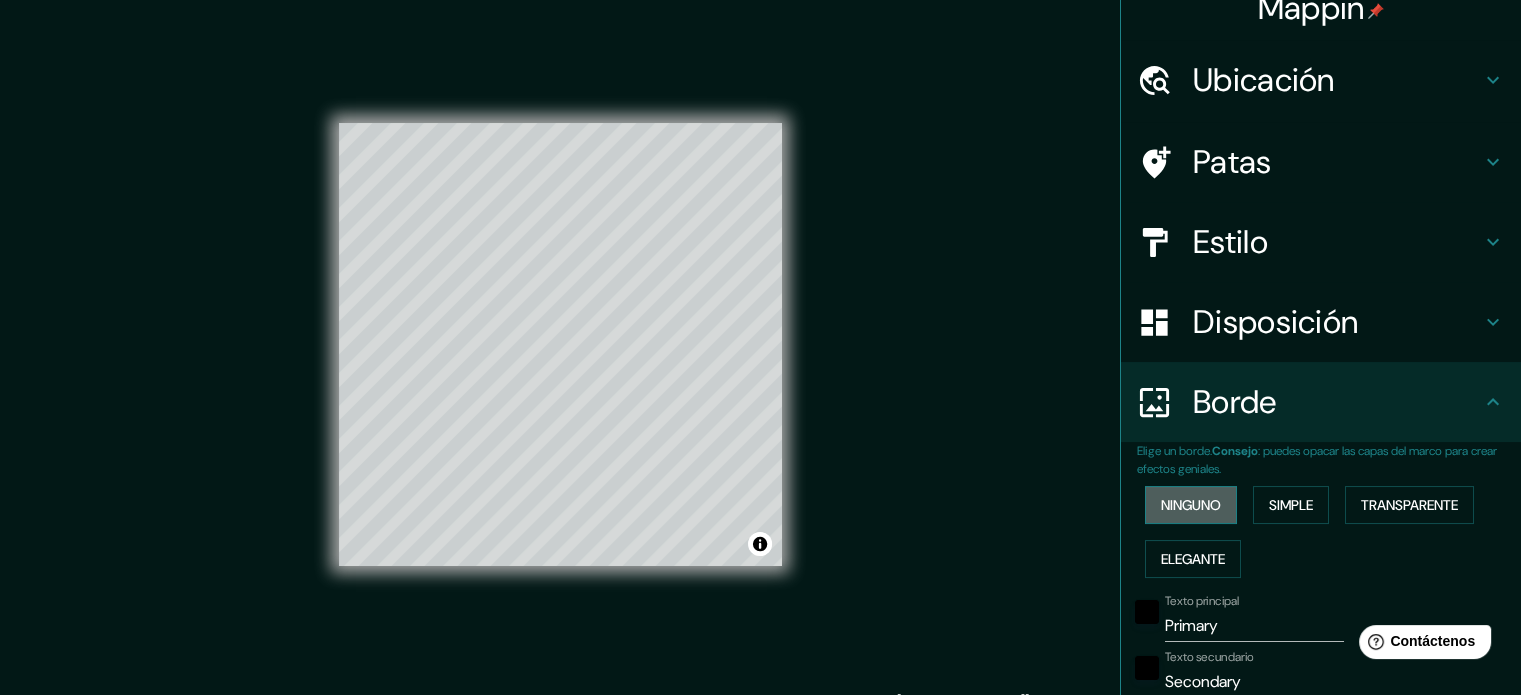 click on "Ninguno" at bounding box center (1191, 505) 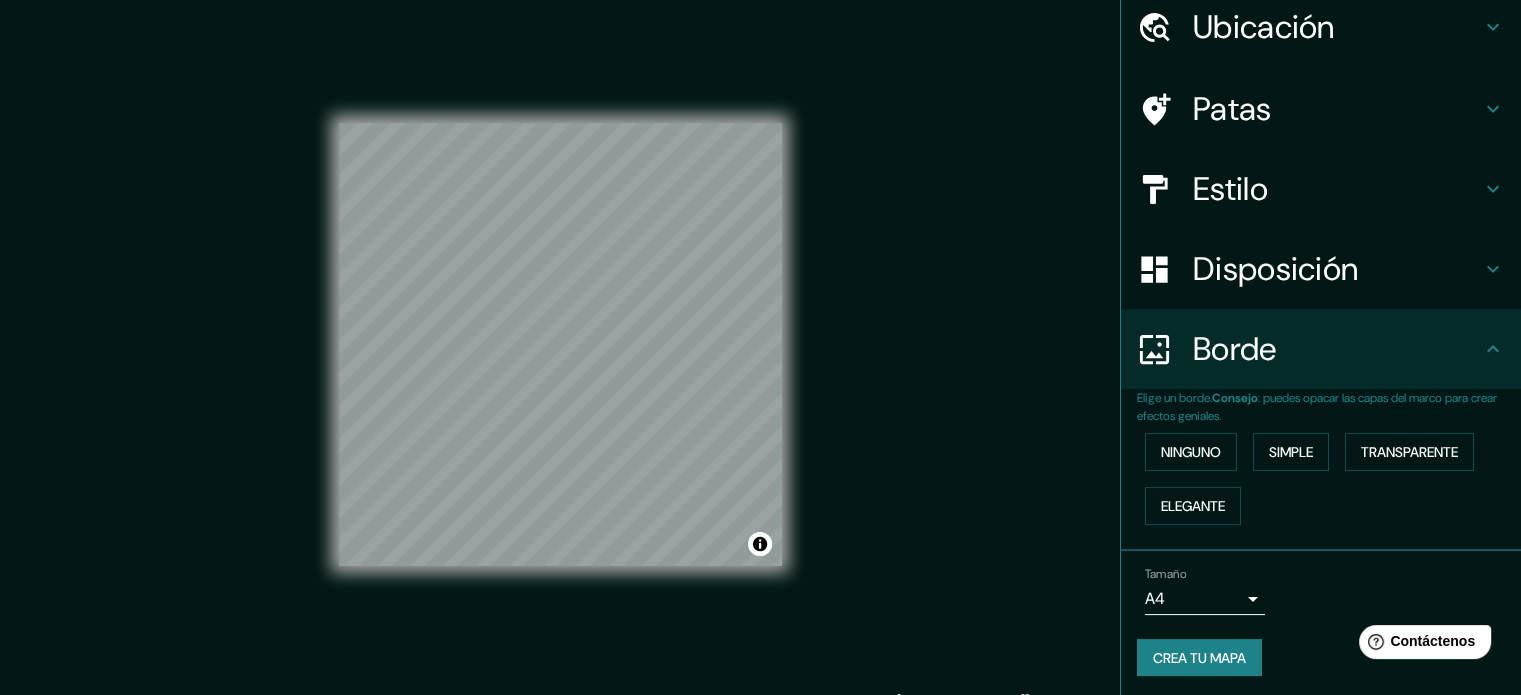 scroll, scrollTop: 80, scrollLeft: 0, axis: vertical 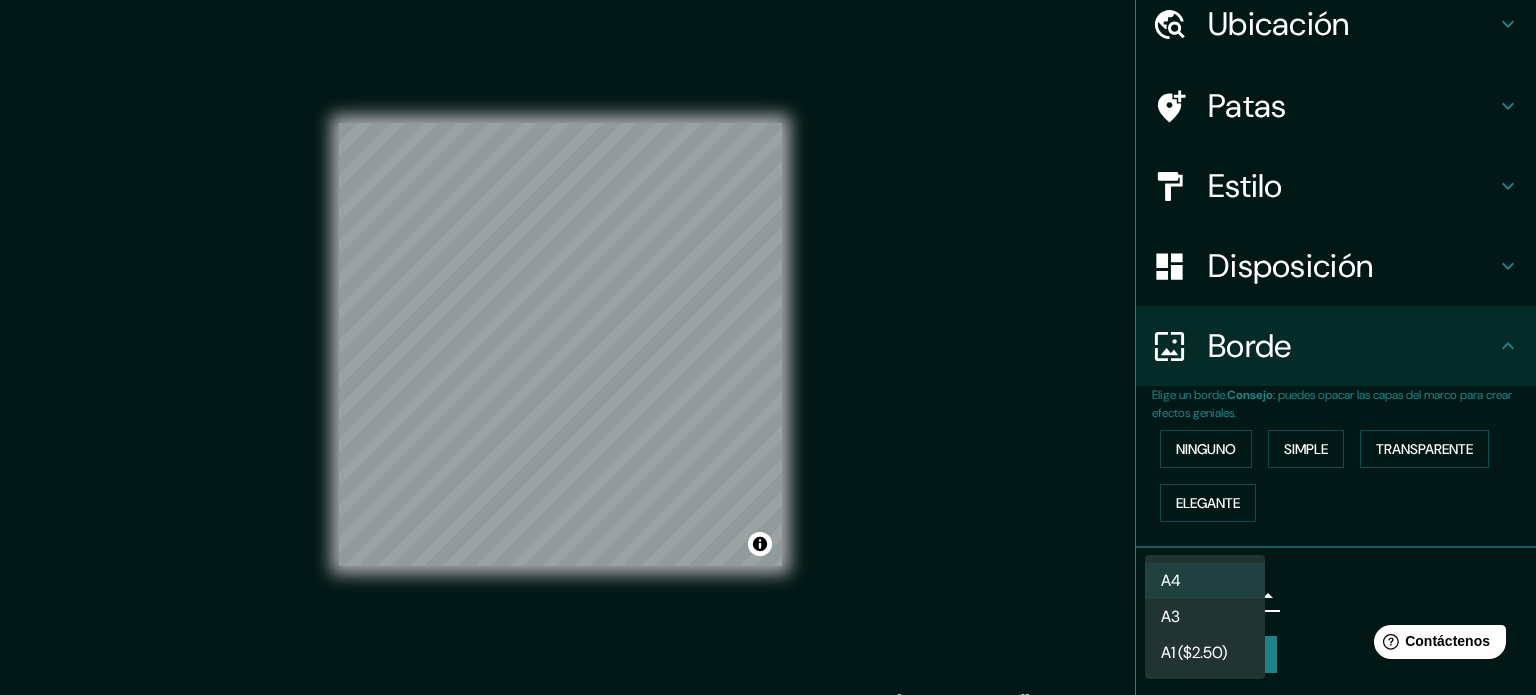 click on "Mappin Ubicación Aguascalientes, Aguascalientes, México Patas Estilo Disposición Borde Elige un borde.  Consejo  : puedes opacar las capas del marco para crear efectos geniales. Ninguno Simple Transparente Elegante Tamaño A4 single Crea tu mapa © Mapbox   © OpenStreetMap   Improve this map Si tiene algún problema, sugerencia o inquietud, envíe un correo electrónico a  help@mappin.pro  .   . . Texto original Valora esta traducción Tu opinión servirá para ayudar a mejorar el Traductor de Google A4 A3 A1 ($2.50)" at bounding box center (768, 347) 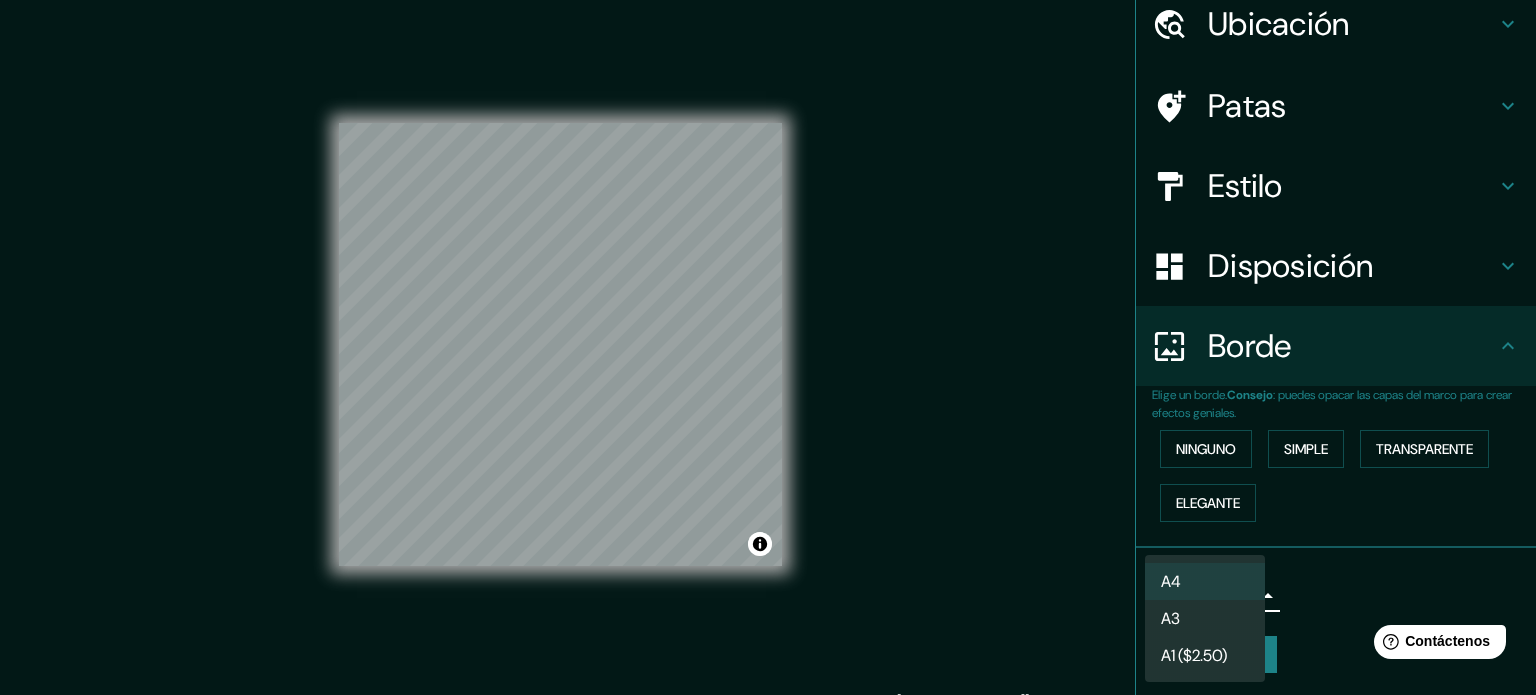 click at bounding box center [768, 347] 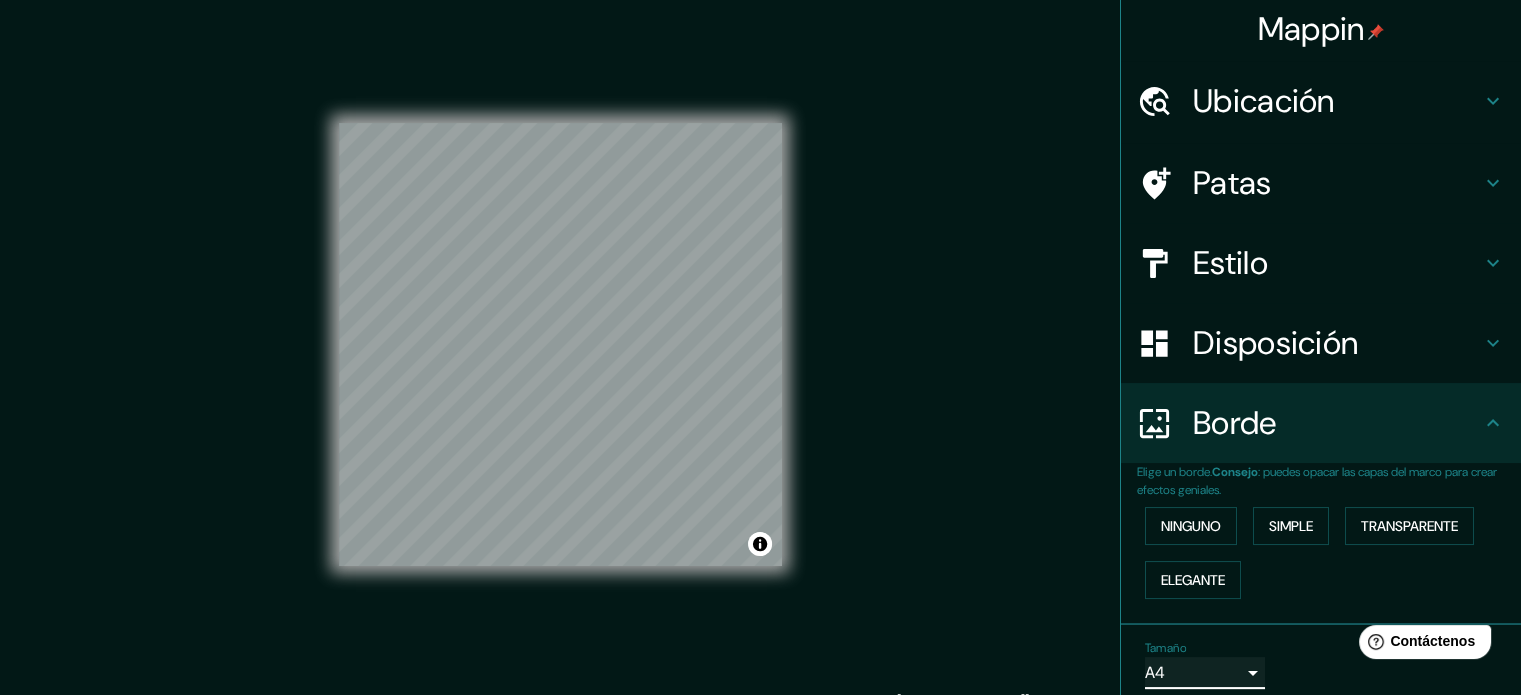 scroll, scrollTop: 0, scrollLeft: 0, axis: both 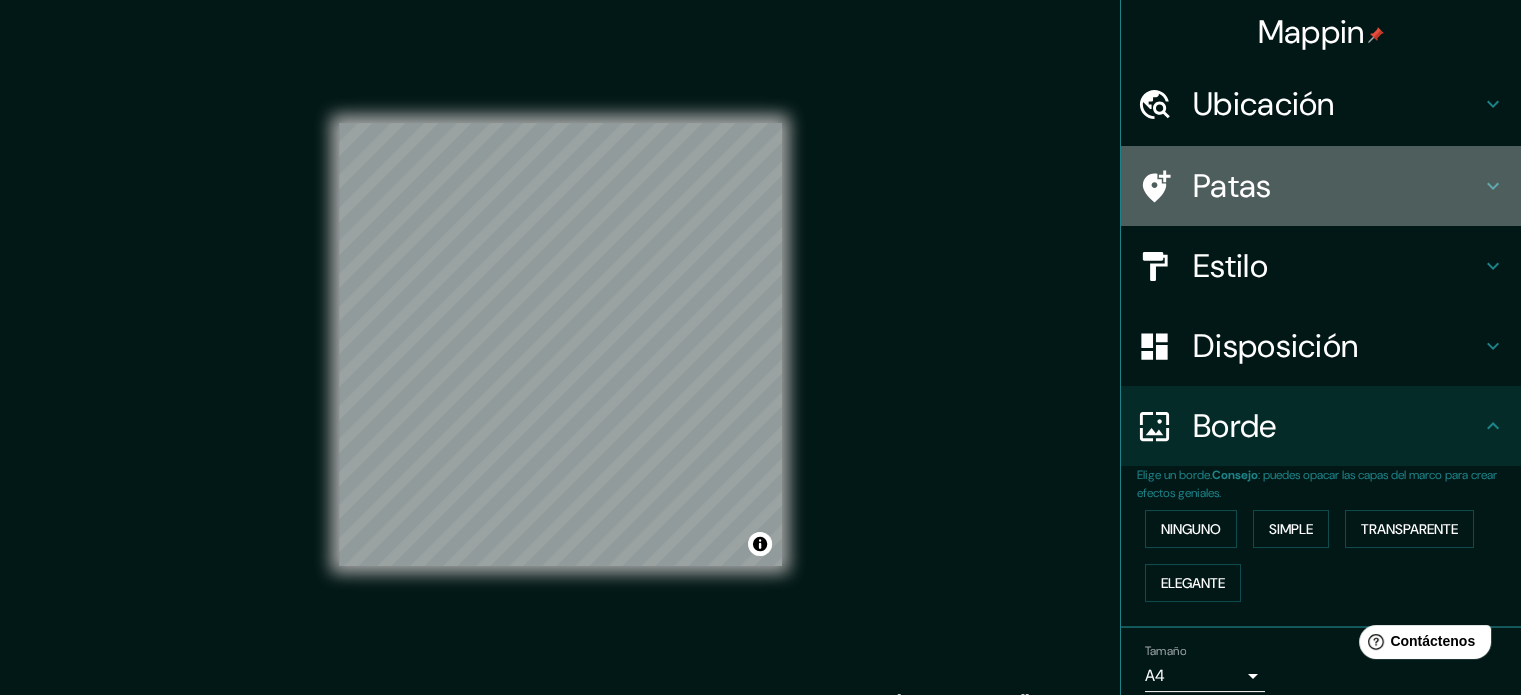 click on "Patas" at bounding box center (1232, 186) 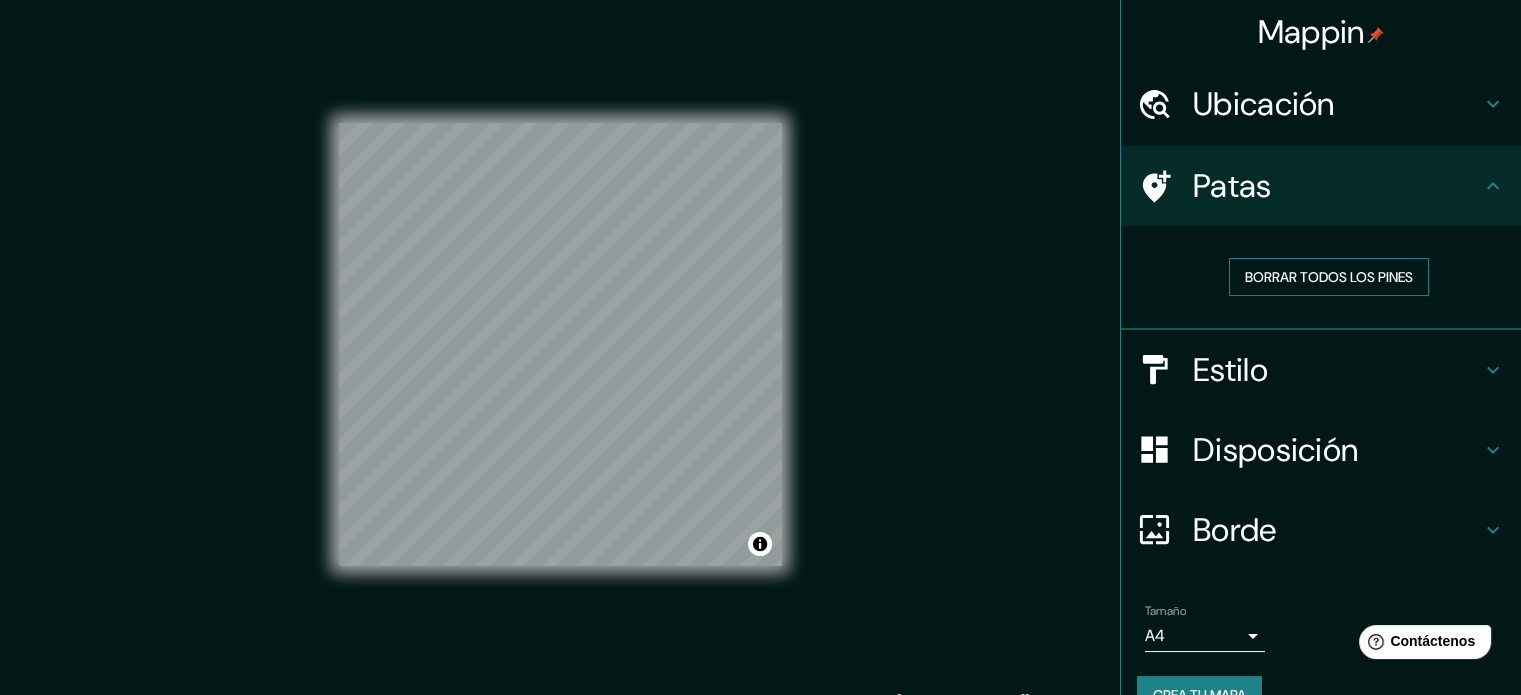 click on "Borrar todos los pines" at bounding box center (1329, 277) 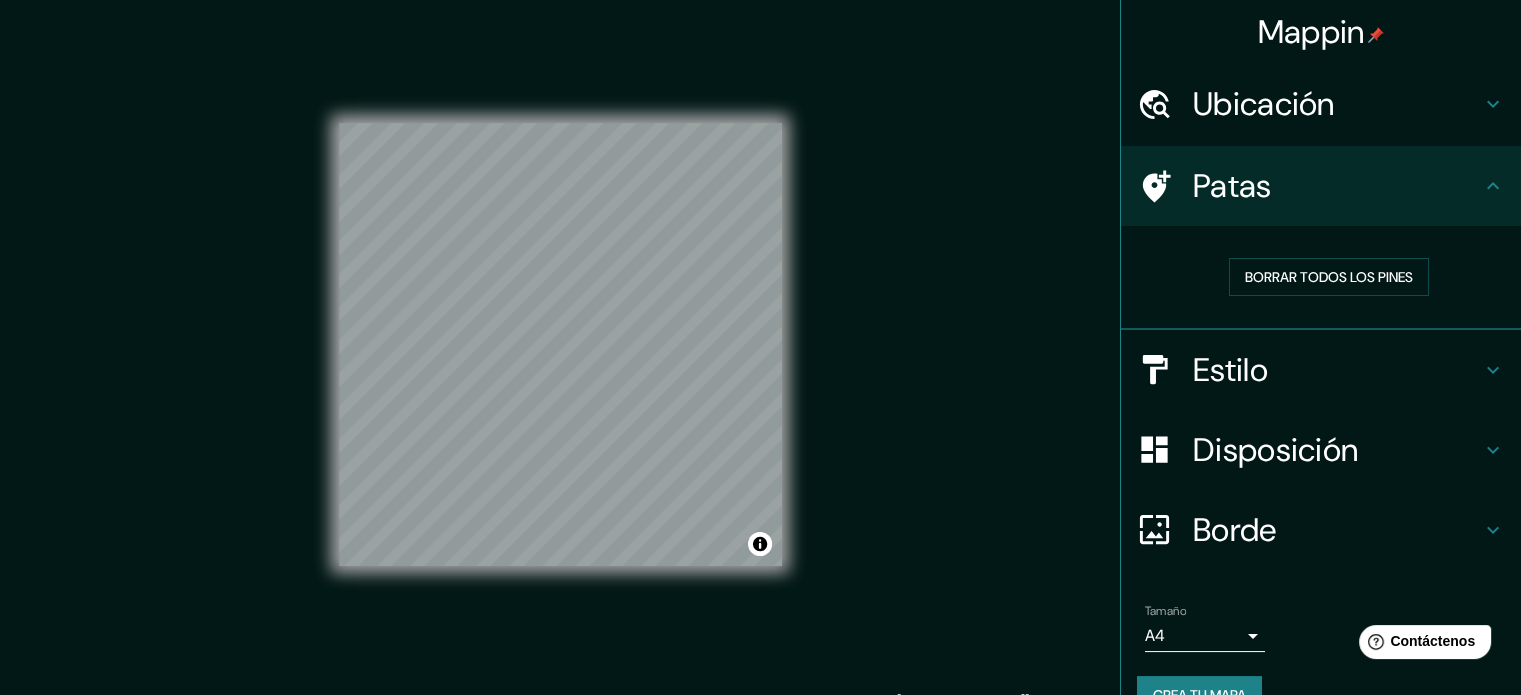 click on "Ubicación" at bounding box center [1337, 104] 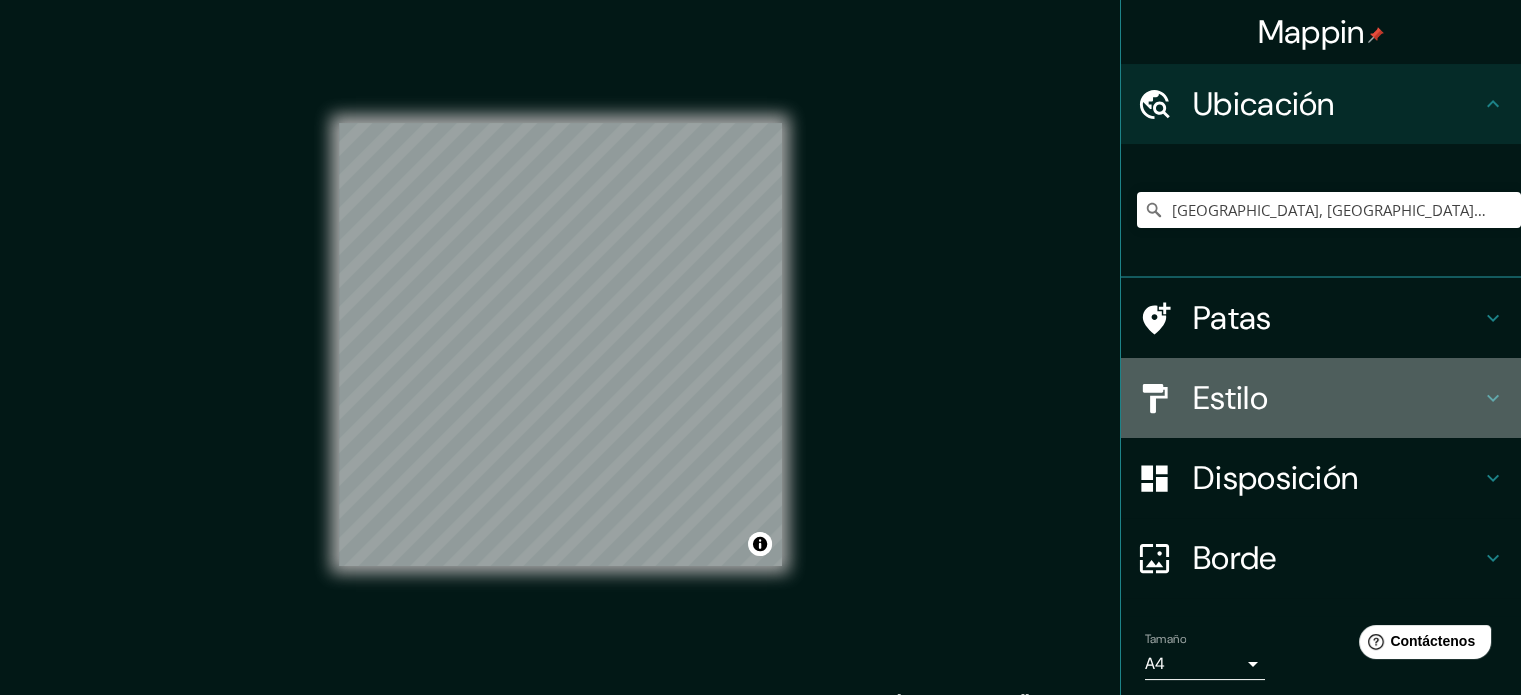 click on "Estilo" at bounding box center [1337, 398] 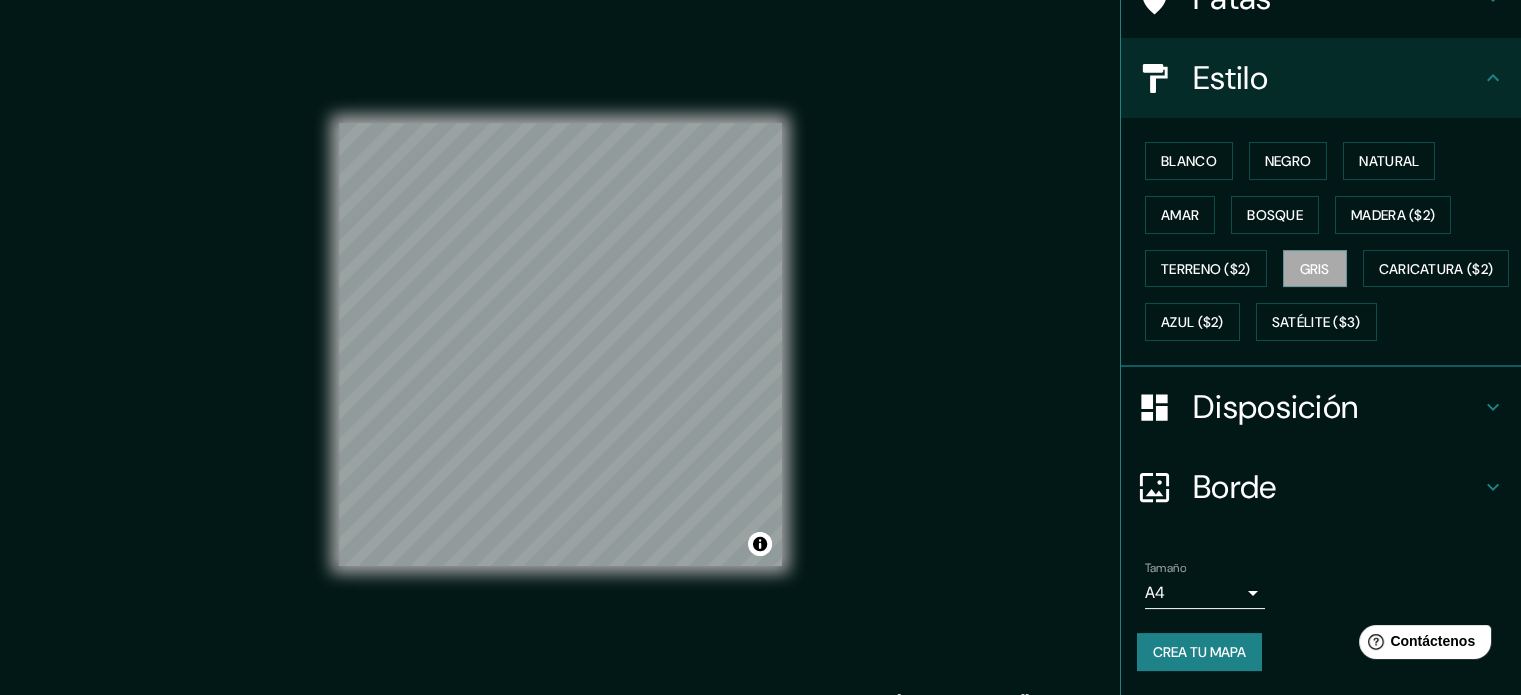 scroll, scrollTop: 236, scrollLeft: 0, axis: vertical 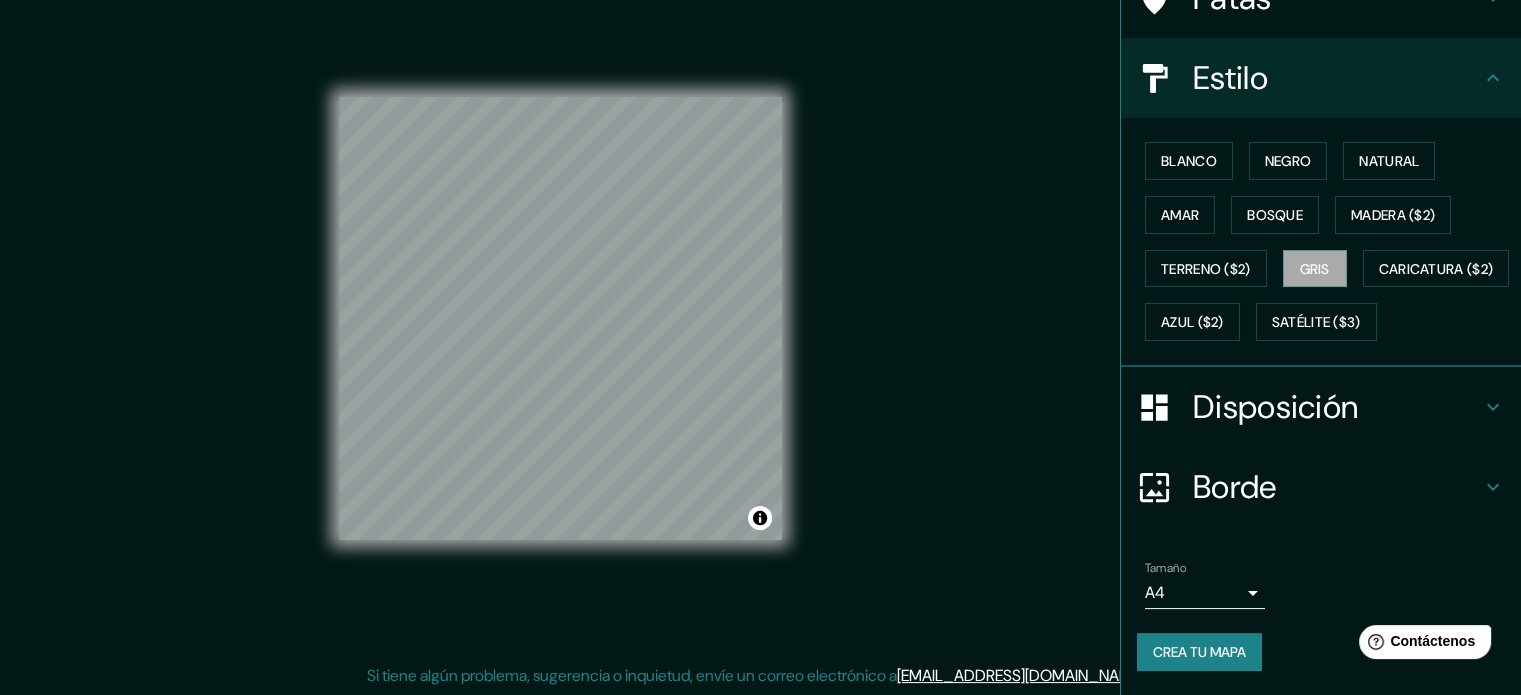 click on "Crea tu mapa" at bounding box center (1199, 652) 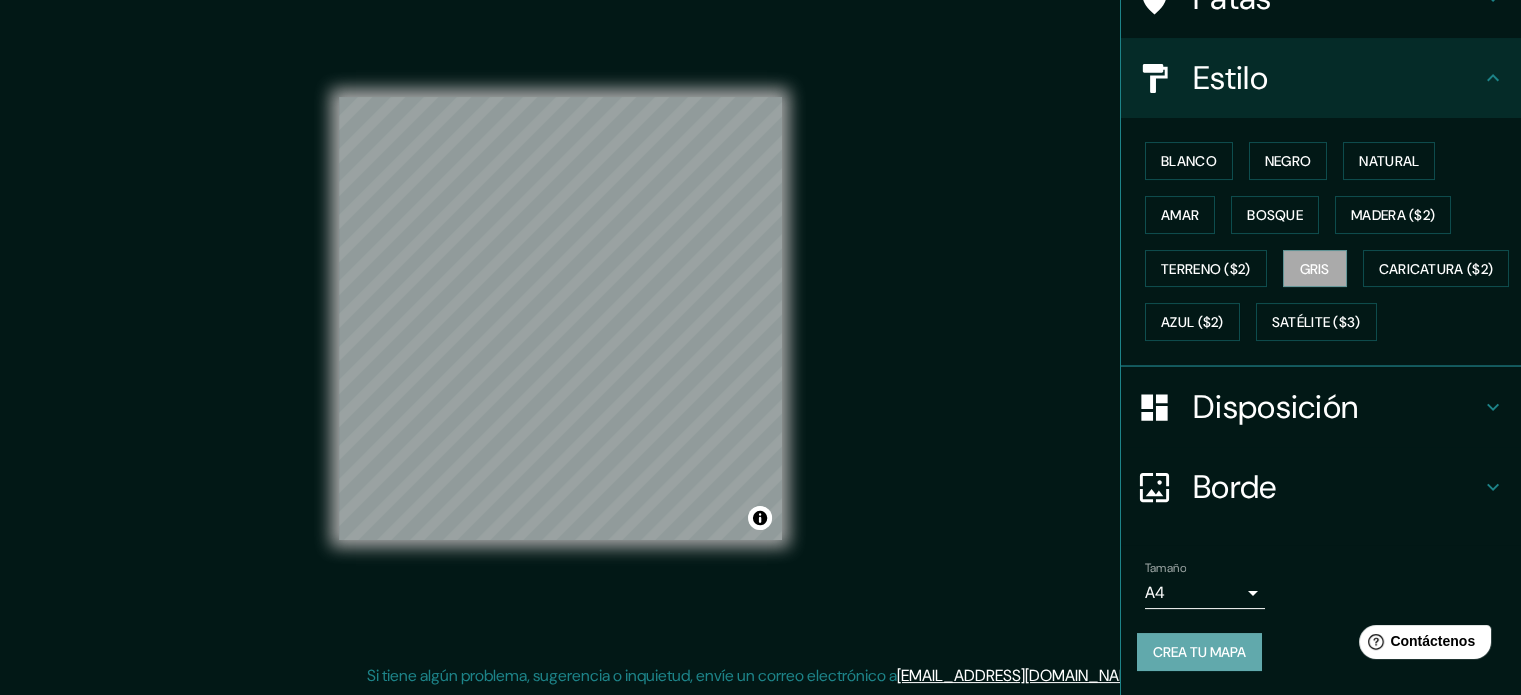 click on "Crea tu mapa" at bounding box center [1199, 652] 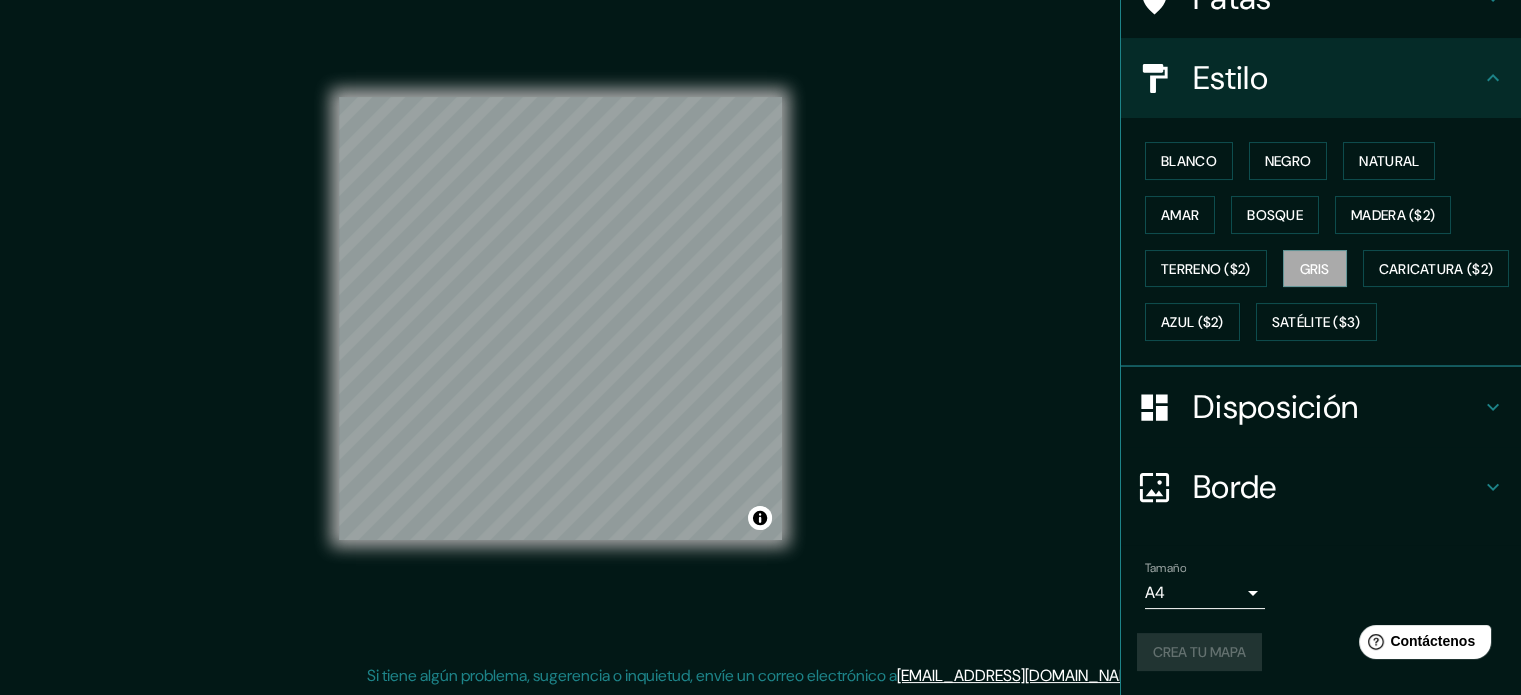 click on "© Mapbox   © OpenStreetMap   Improve this map" at bounding box center [560, 319] 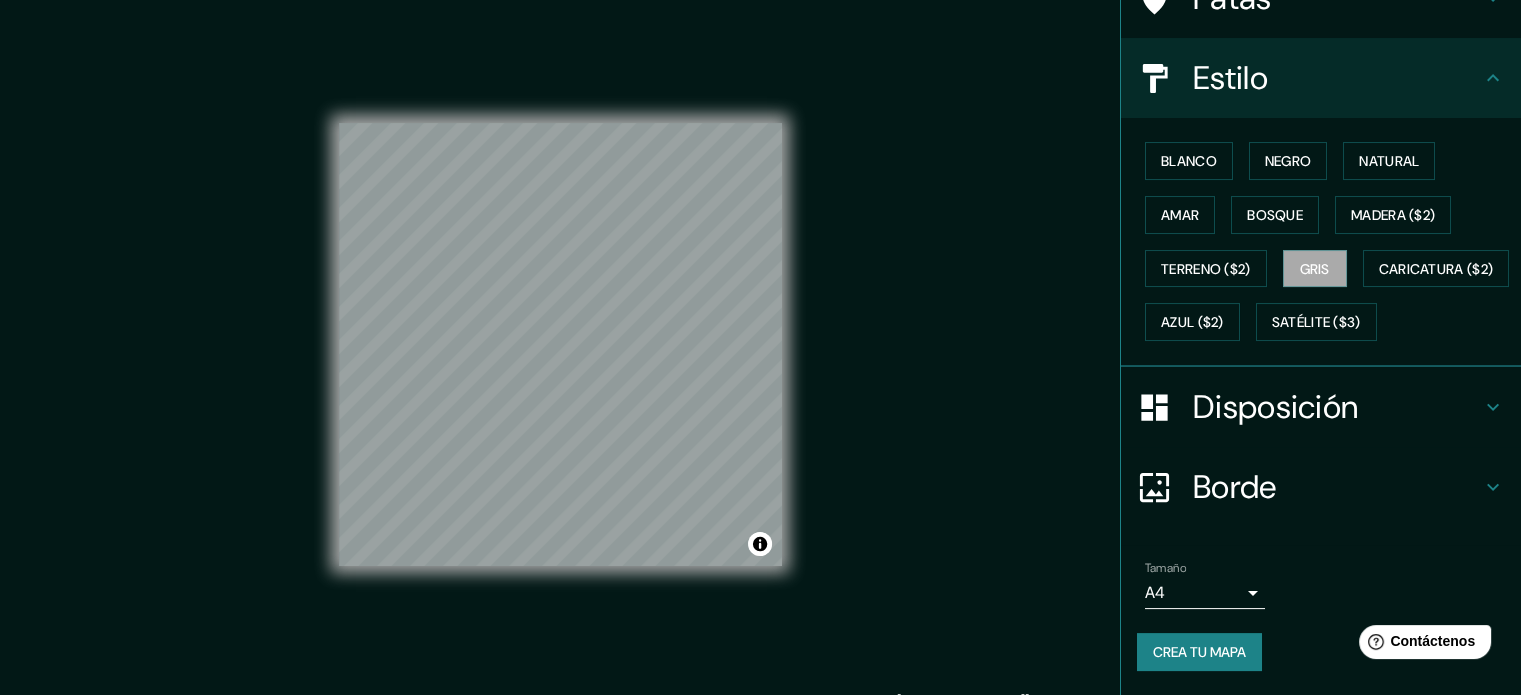 scroll, scrollTop: 0, scrollLeft: 0, axis: both 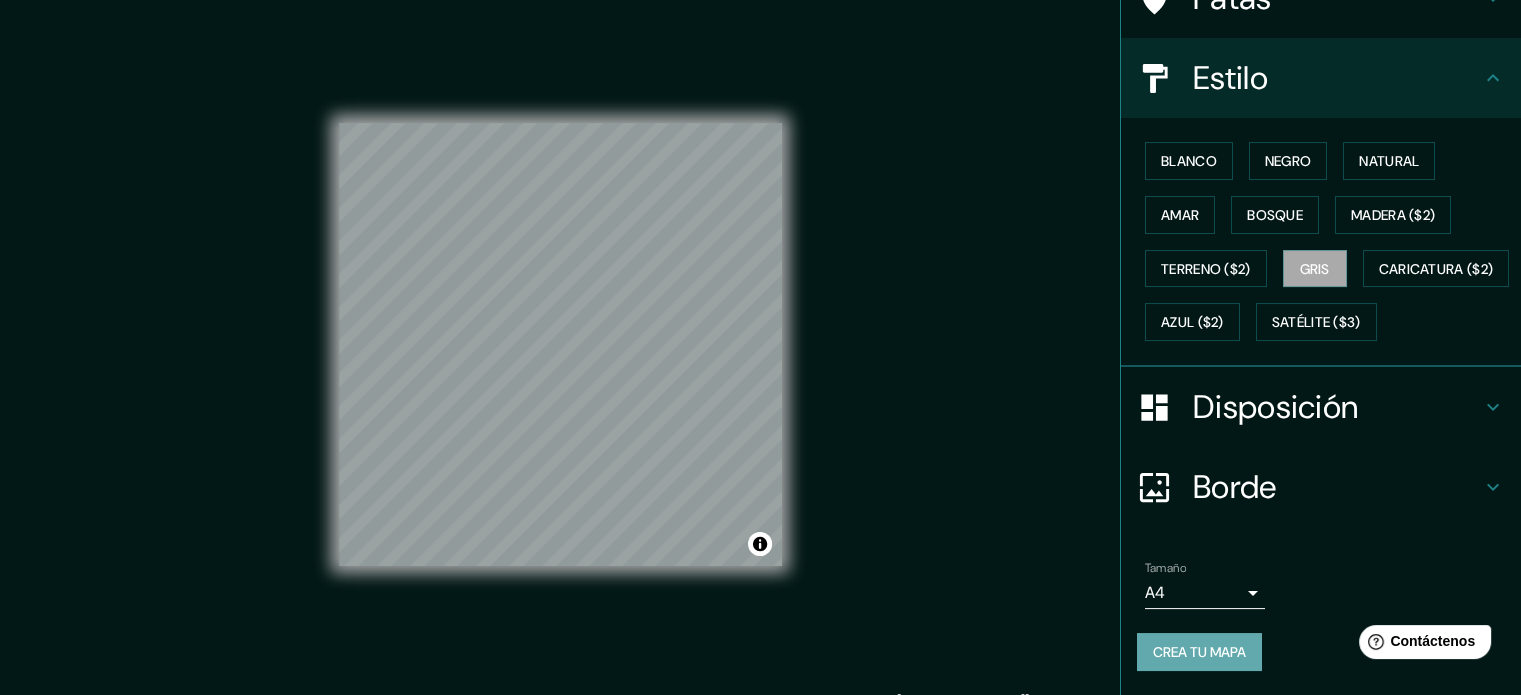 click on "Crea tu mapa" at bounding box center (1199, 652) 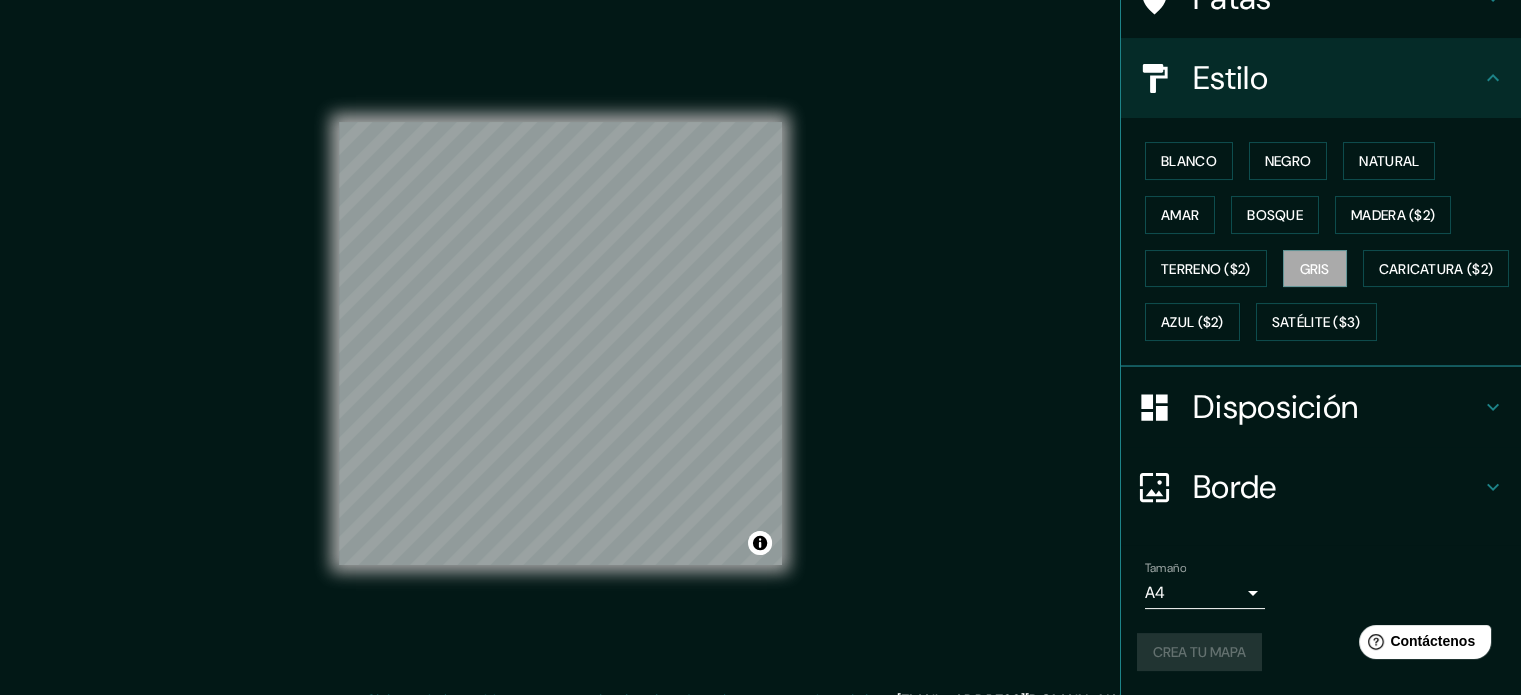 scroll, scrollTop: 0, scrollLeft: 0, axis: both 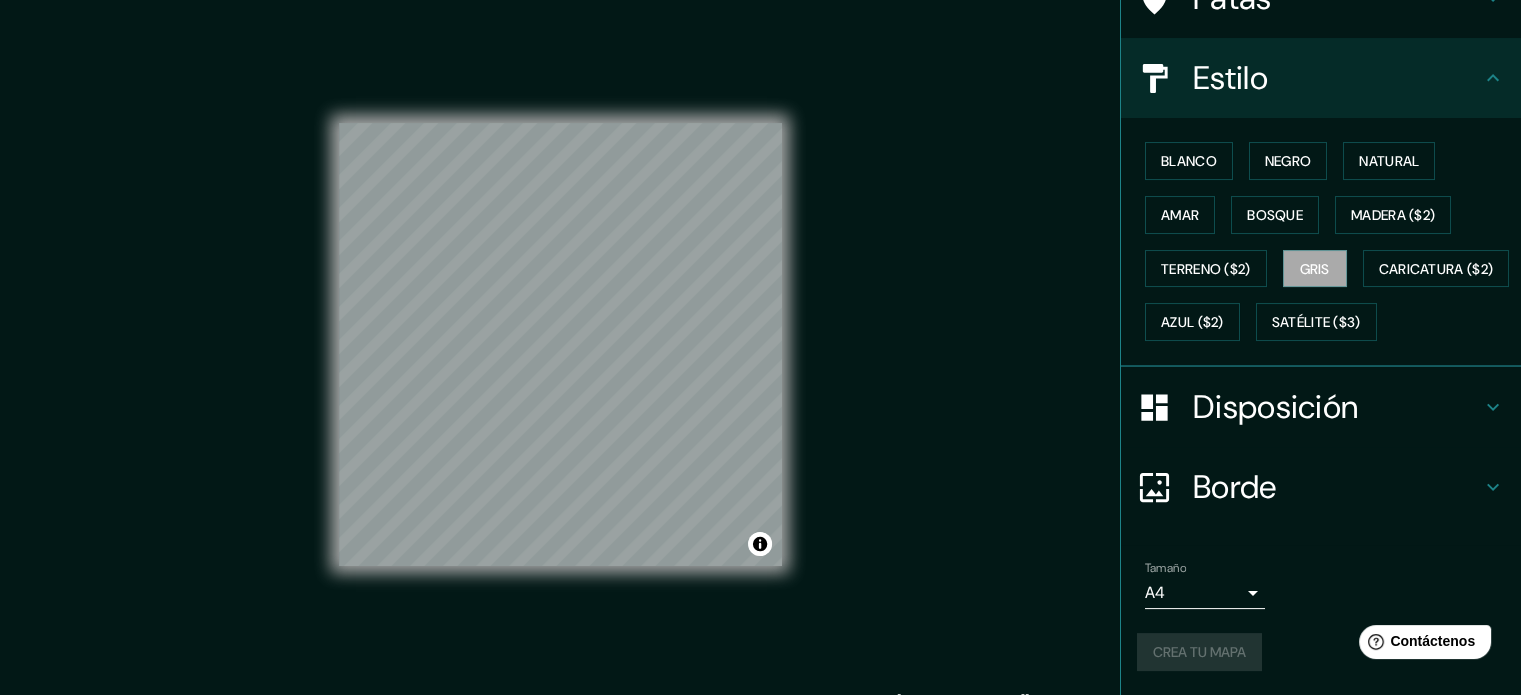 click on "Borde" at bounding box center [1321, 487] 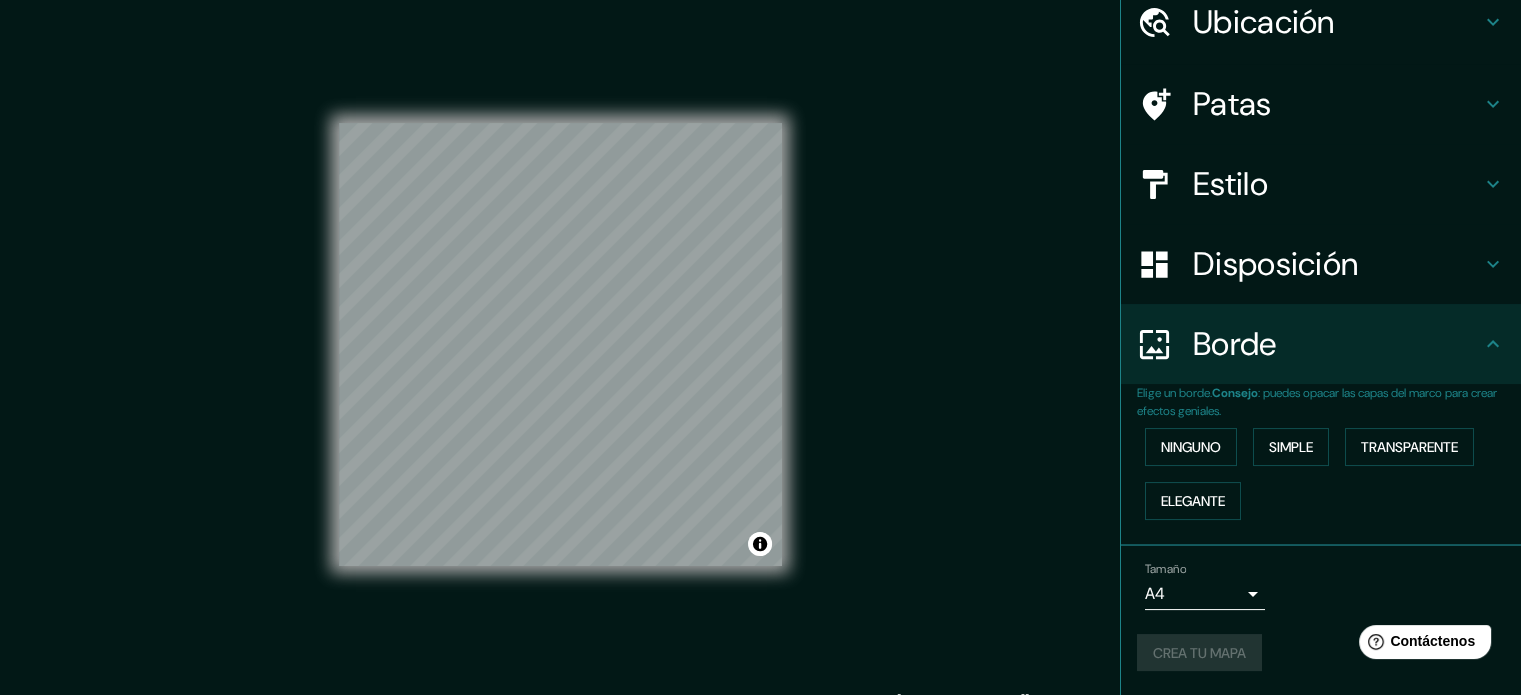 scroll, scrollTop: 80, scrollLeft: 0, axis: vertical 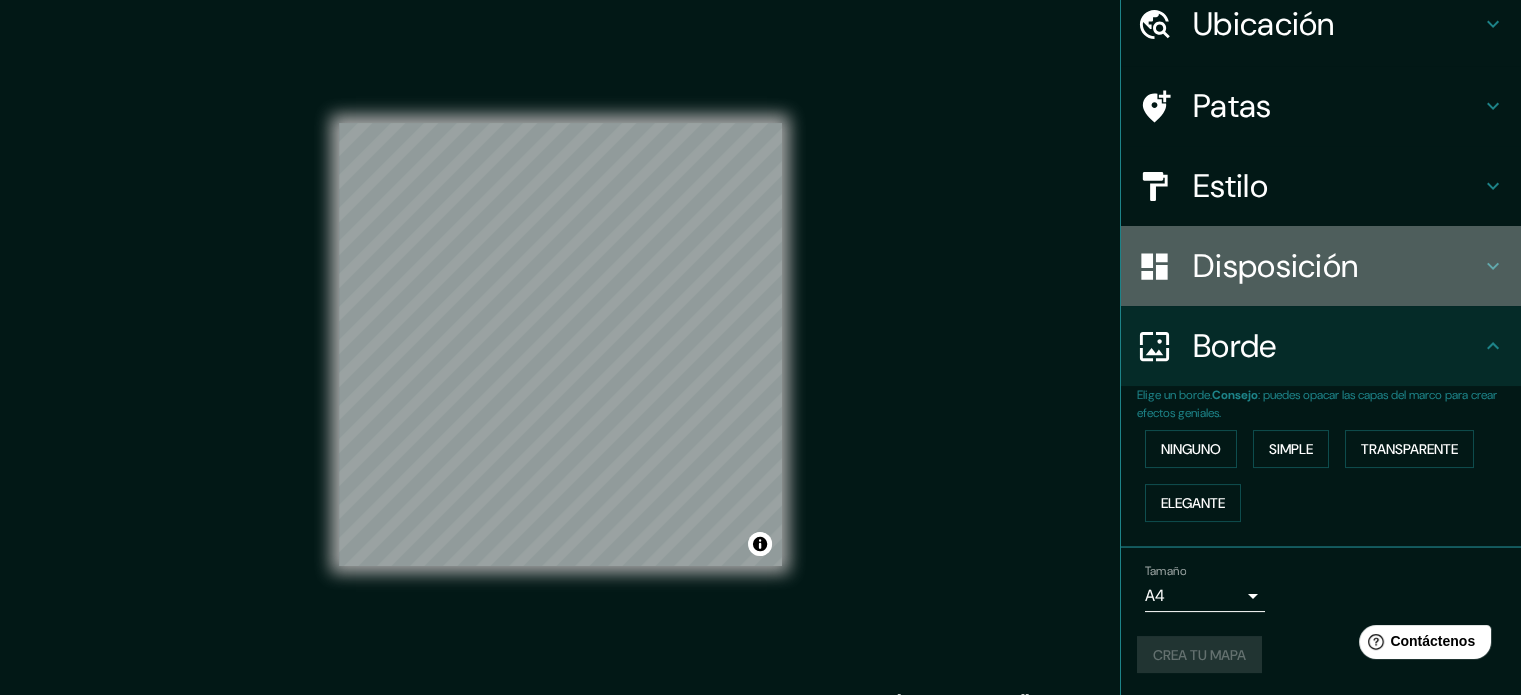 click on "Disposición" at bounding box center (1275, 266) 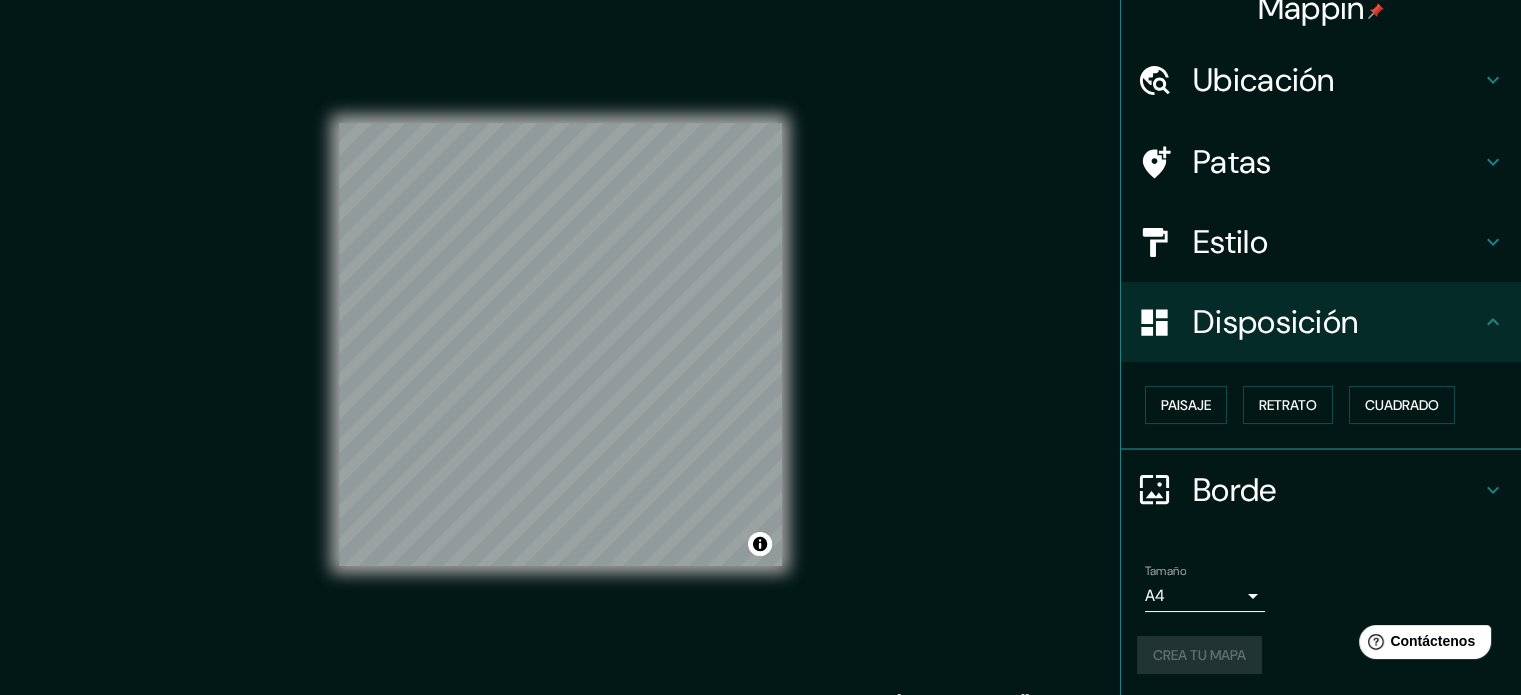 scroll, scrollTop: 24, scrollLeft: 0, axis: vertical 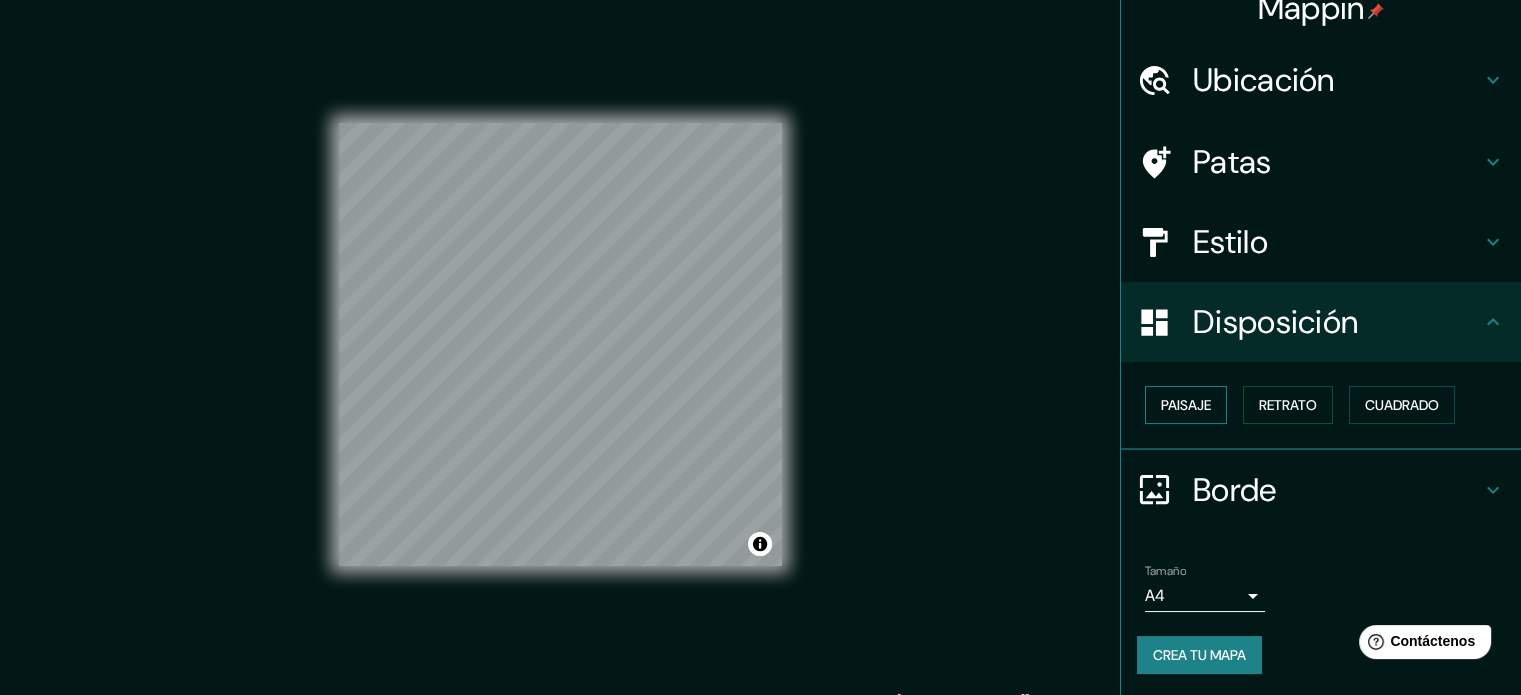click on "Paisaje" at bounding box center [1186, 405] 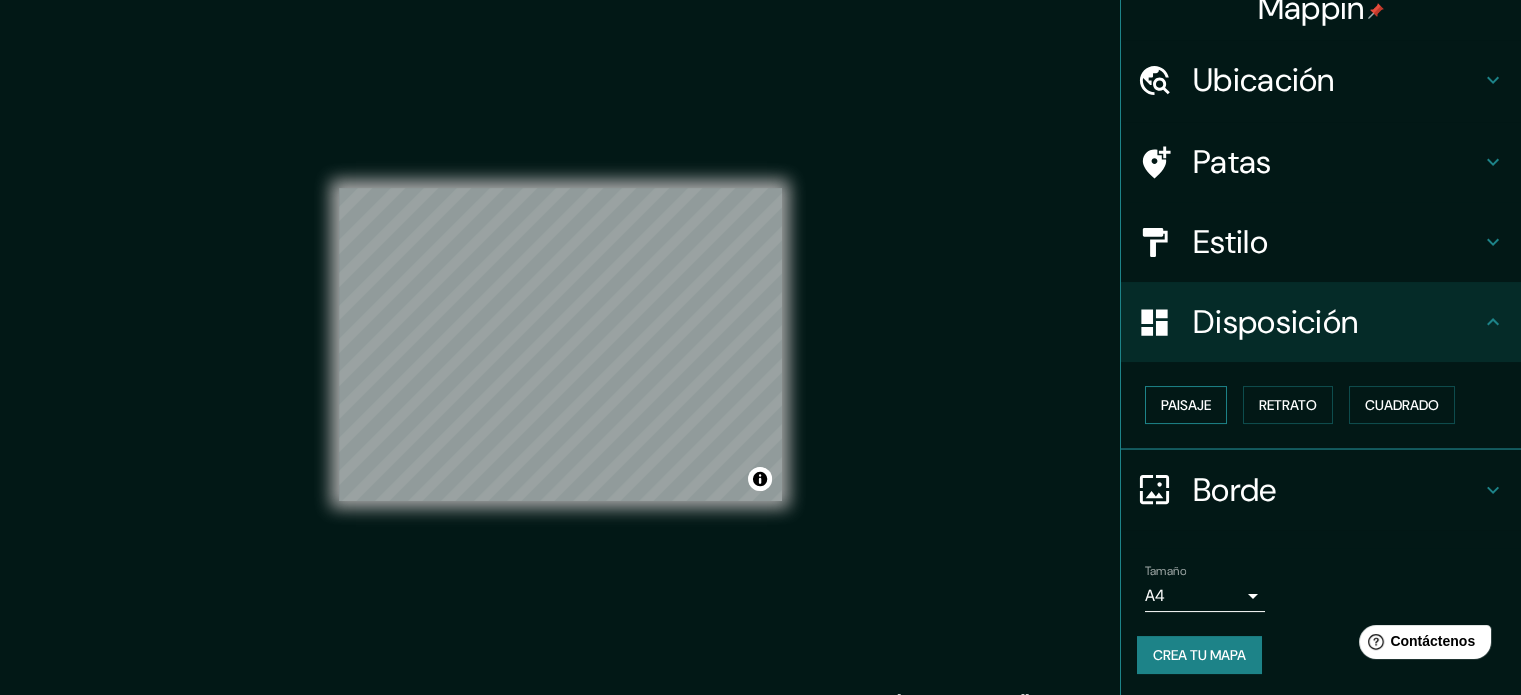 click on "Paisaje" at bounding box center (1186, 405) 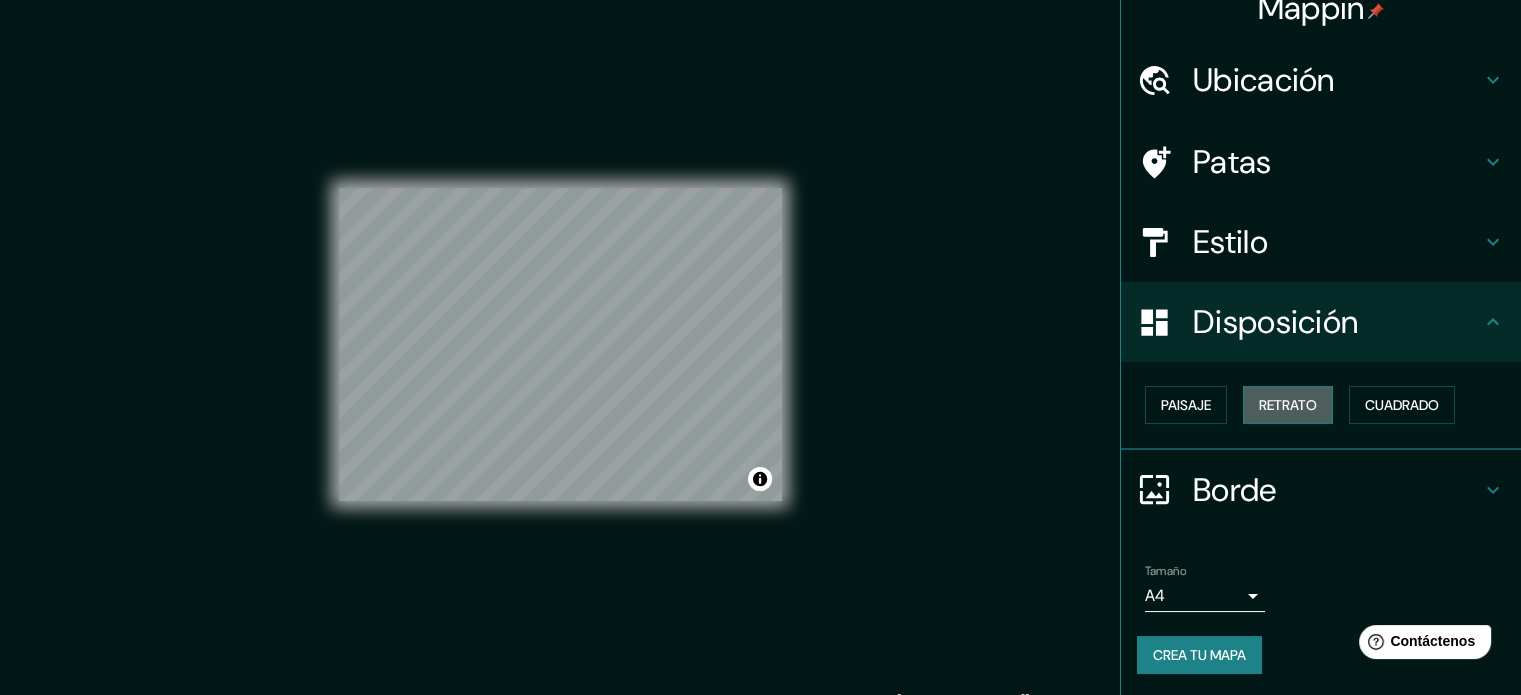 click on "Retrato" at bounding box center [1288, 405] 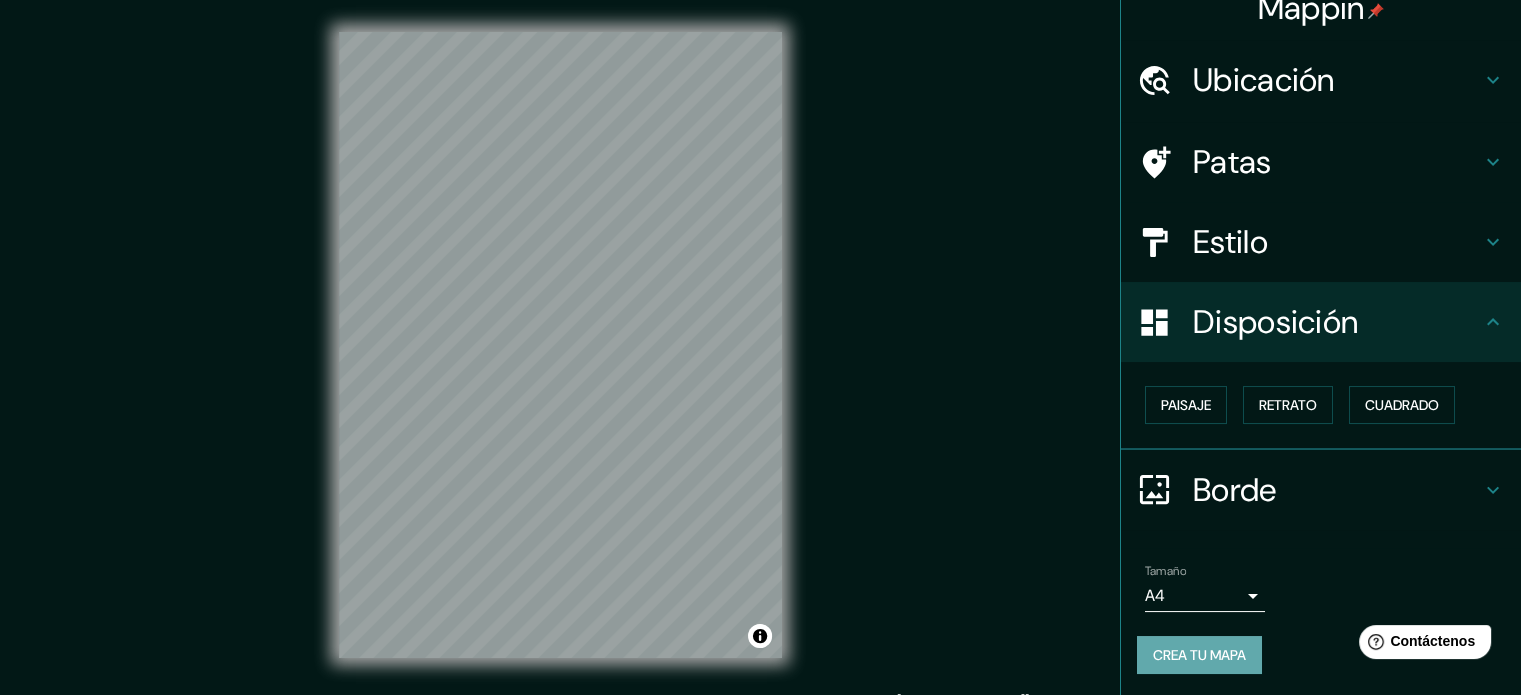 click on "Crea tu mapa" at bounding box center (1199, 655) 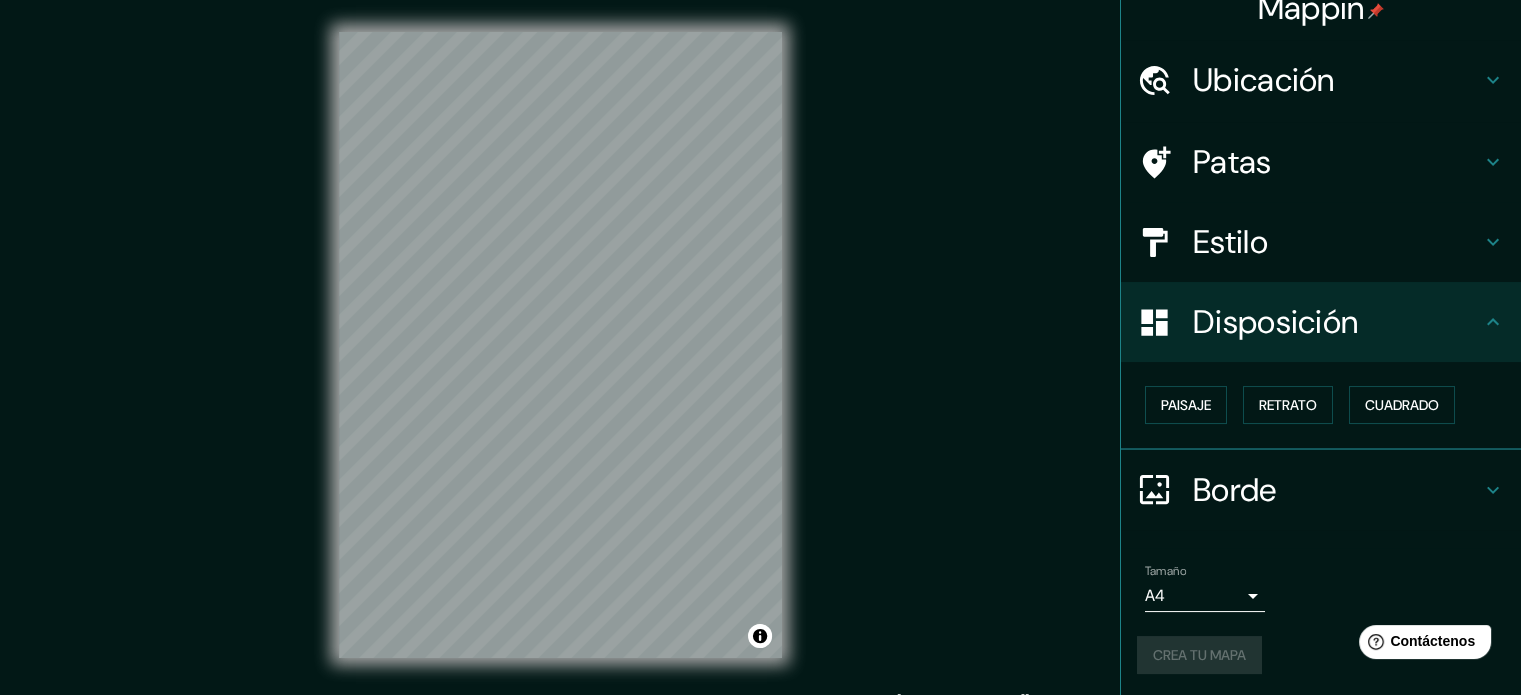 click on "Mappin Ubicación Aguascalientes, Aguascalientes, México Patas Estilo Disposición Paisaje Retrato Cuadrado Borde Elige un borde.  Consejo  : puedes opacar las capas del marco para crear efectos geniales. Ninguno Simple Transparente Elegante Tamaño A4 single Crea tu mapa © Mapbox   © OpenStreetMap   Improve this map Si tiene algún problema, sugerencia o inquietud, envíe un correo electrónico a  help@mappin.pro  .   . ." at bounding box center [760, 361] 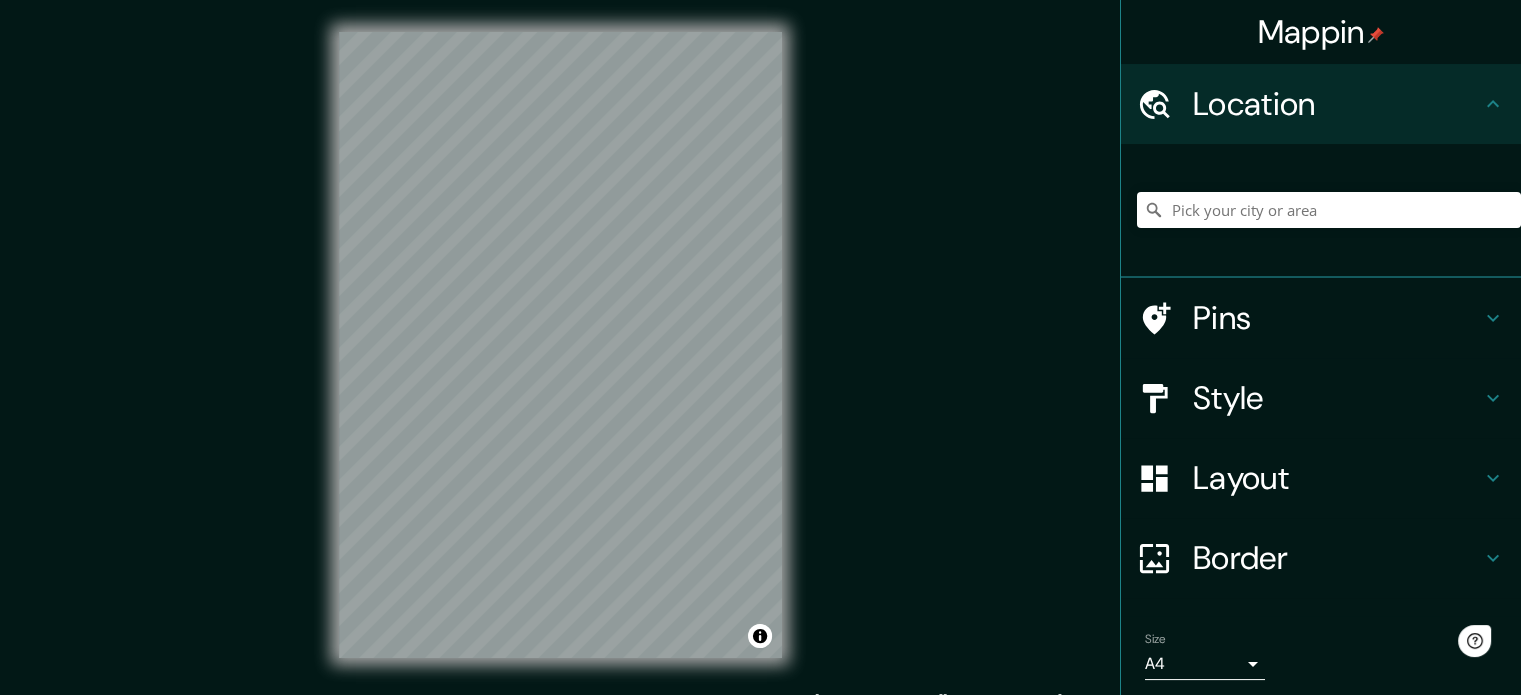 scroll, scrollTop: 0, scrollLeft: 0, axis: both 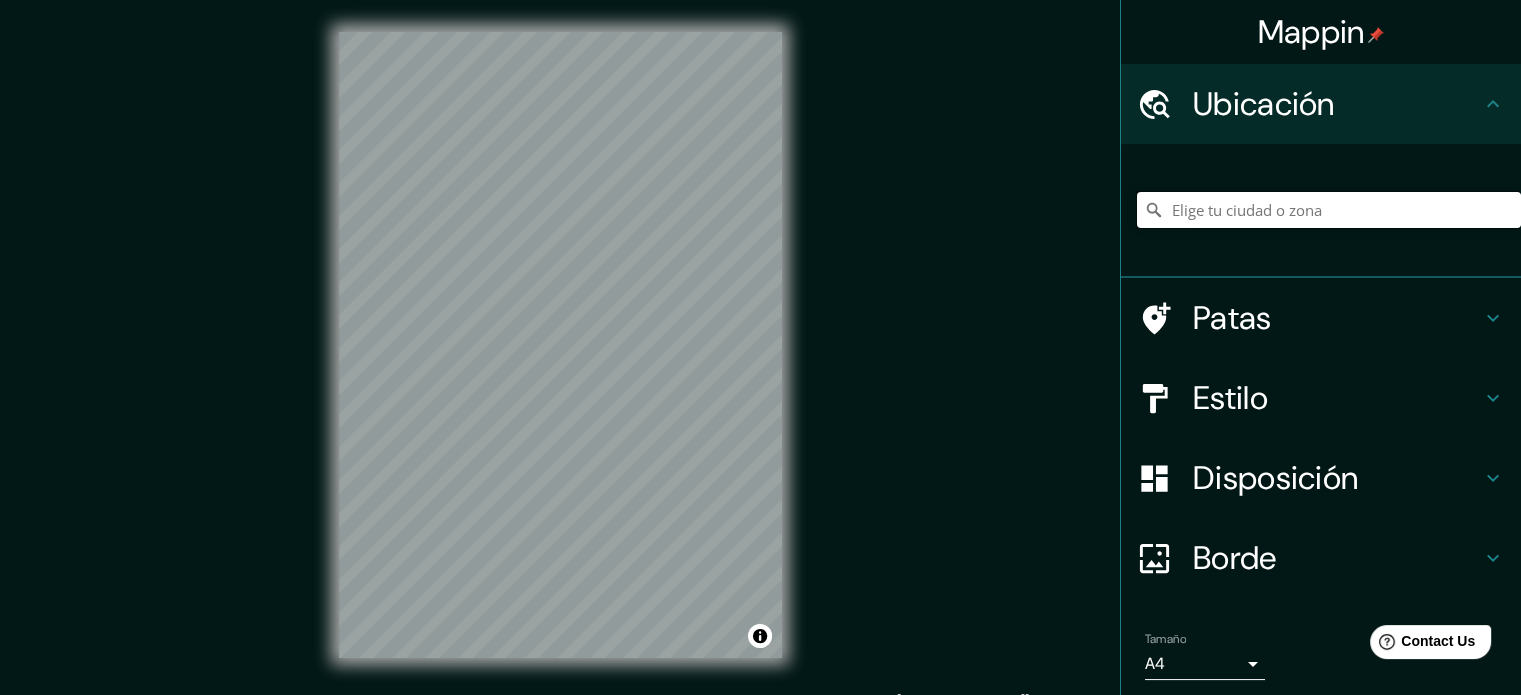 click at bounding box center [1329, 210] 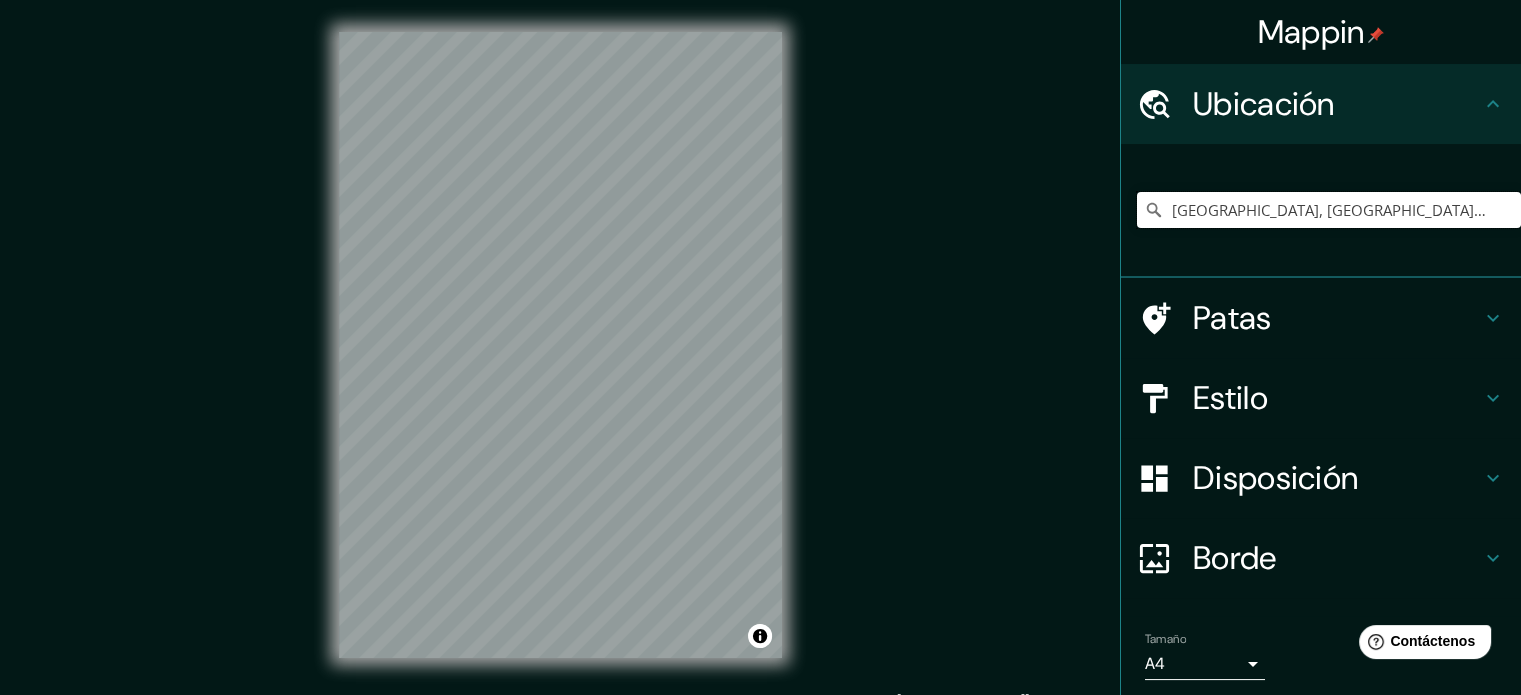 type on "[GEOGRAPHIC_DATA], [GEOGRAPHIC_DATA], [GEOGRAPHIC_DATA]" 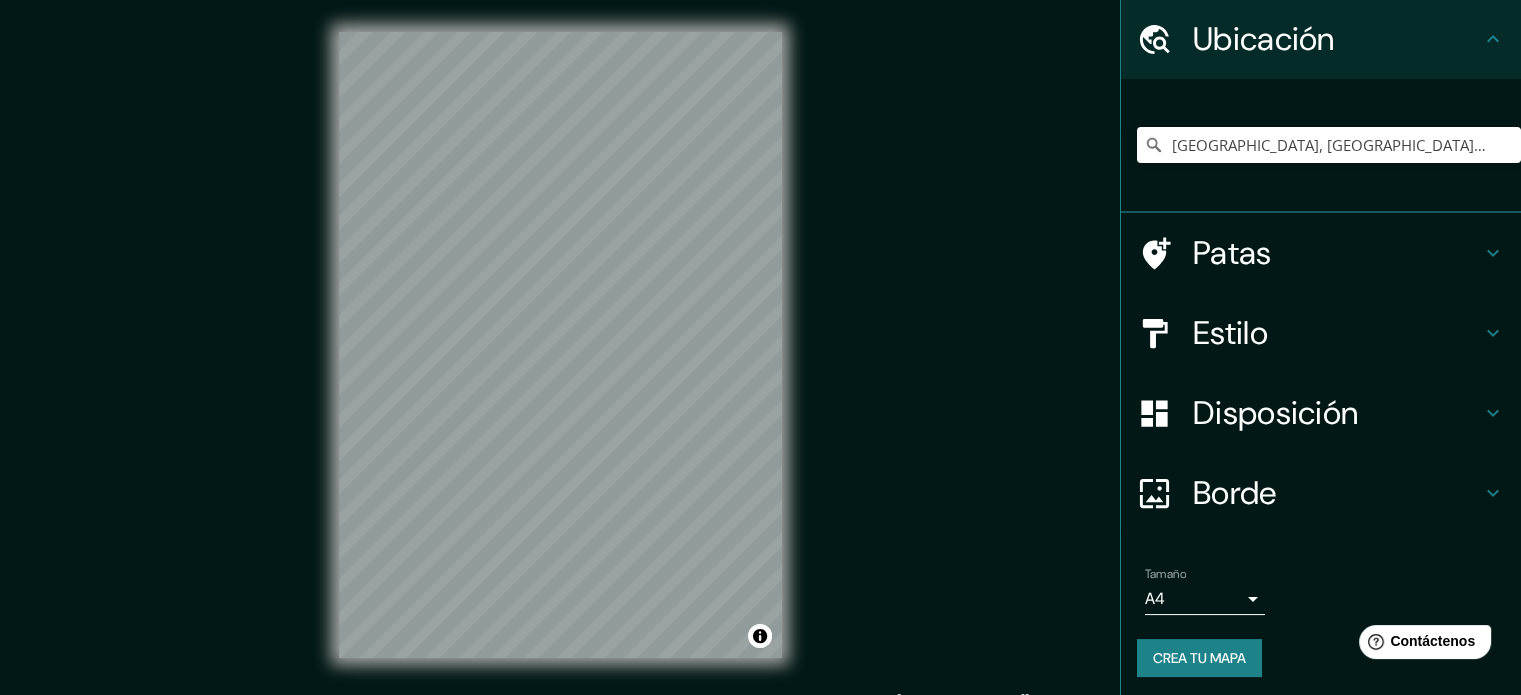 scroll, scrollTop: 69, scrollLeft: 0, axis: vertical 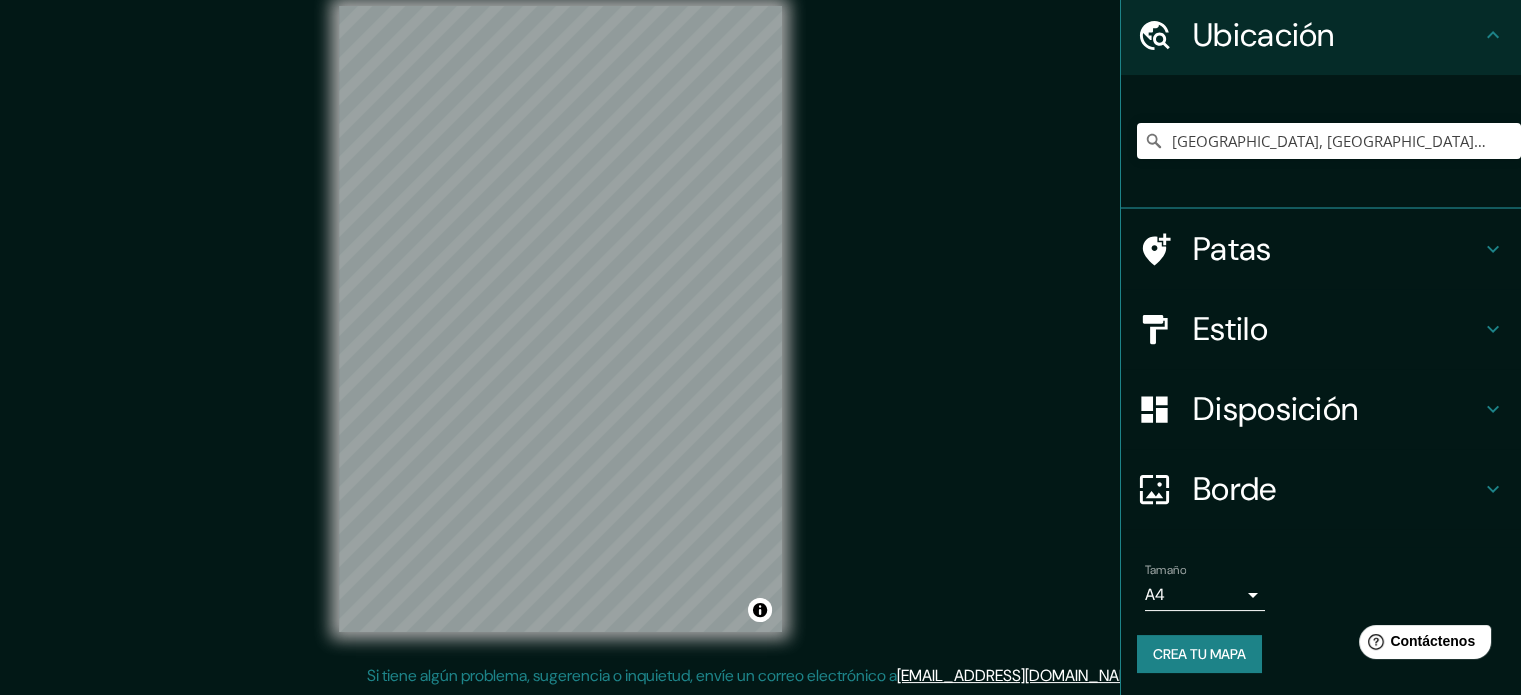 click on "Crea tu mapa" at bounding box center [1199, 654] 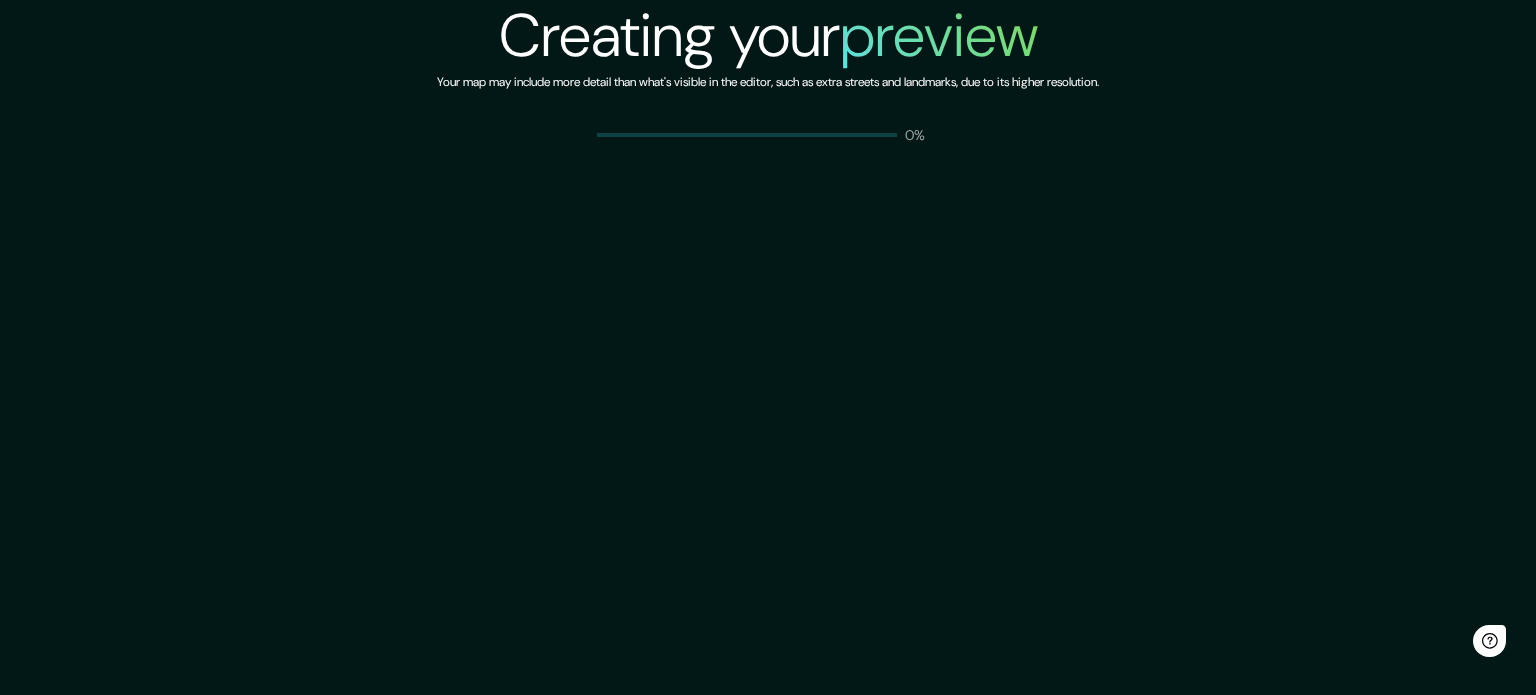 scroll, scrollTop: 0, scrollLeft: 0, axis: both 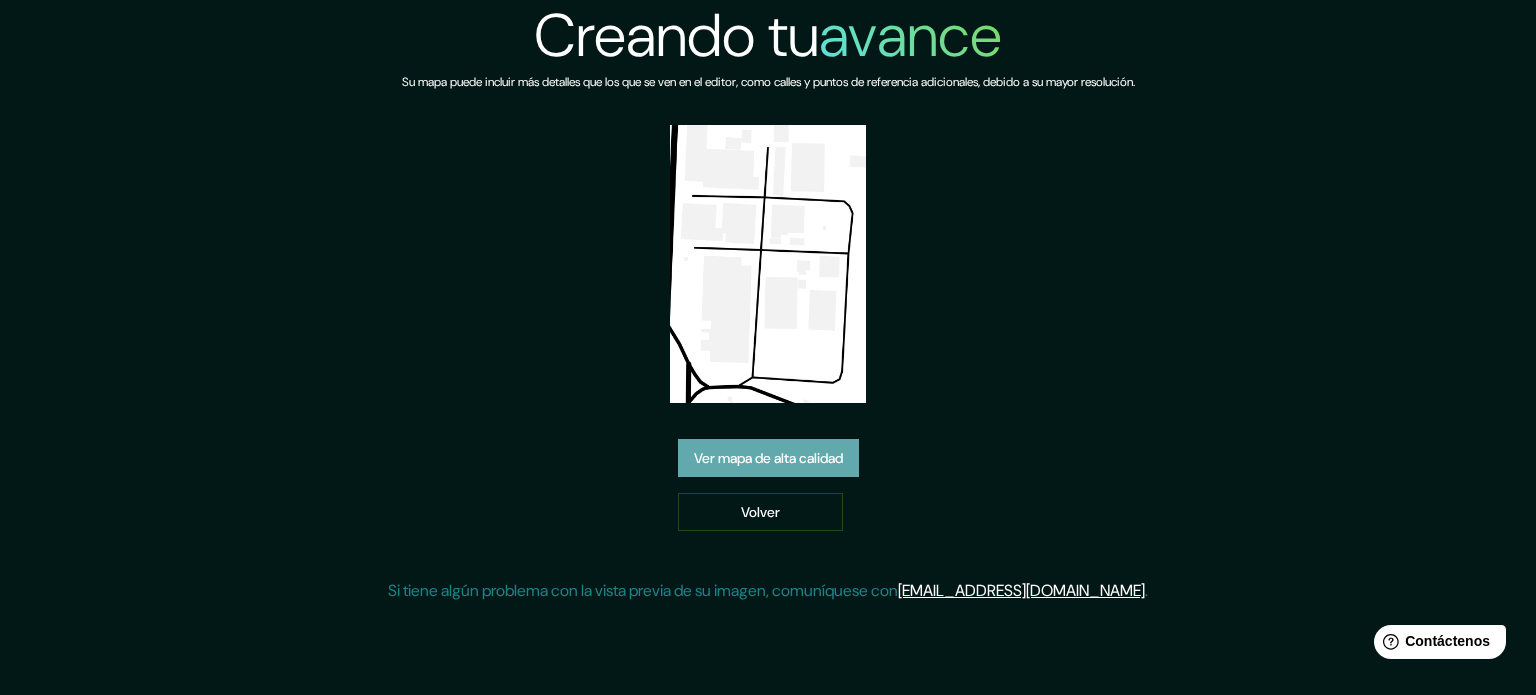 click on "Ver mapa de alta calidad" at bounding box center (768, 458) 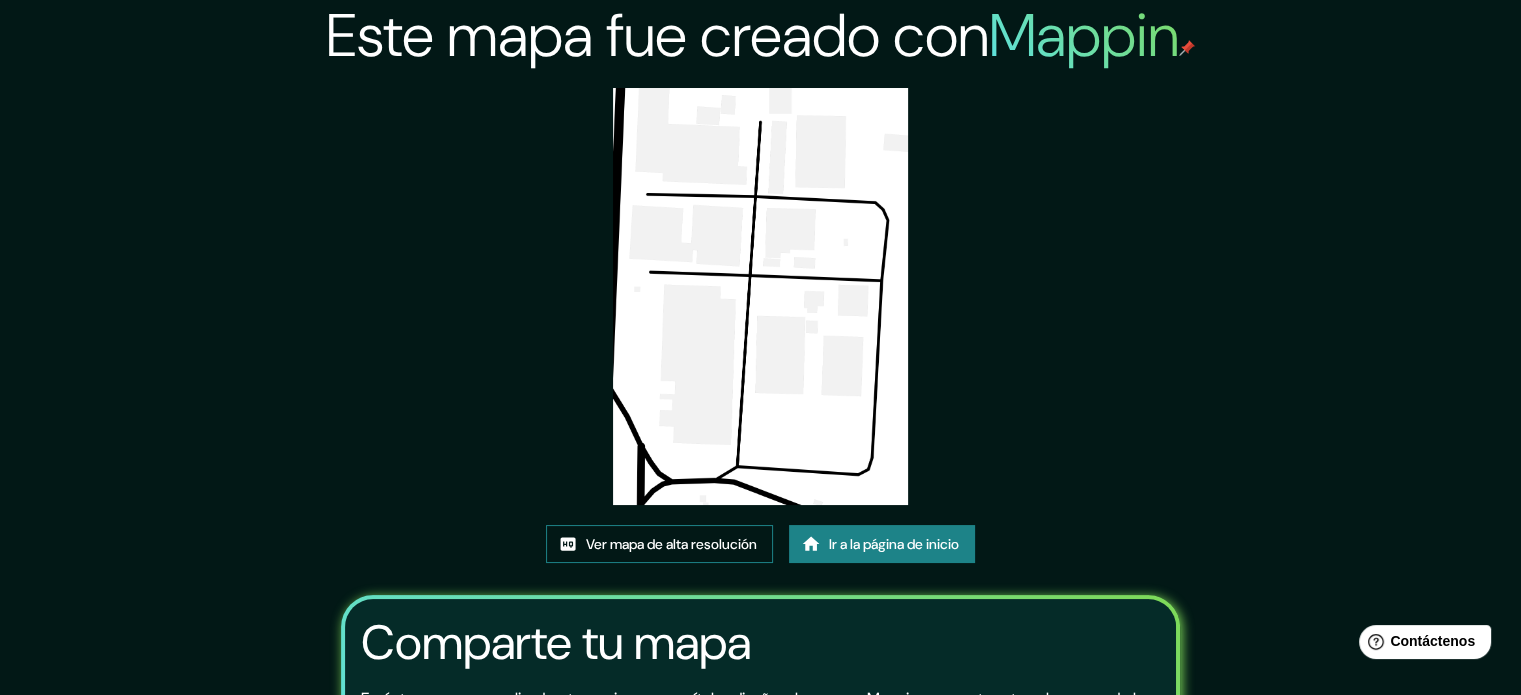 click on "Ver mapa de alta resolución" at bounding box center [671, 544] 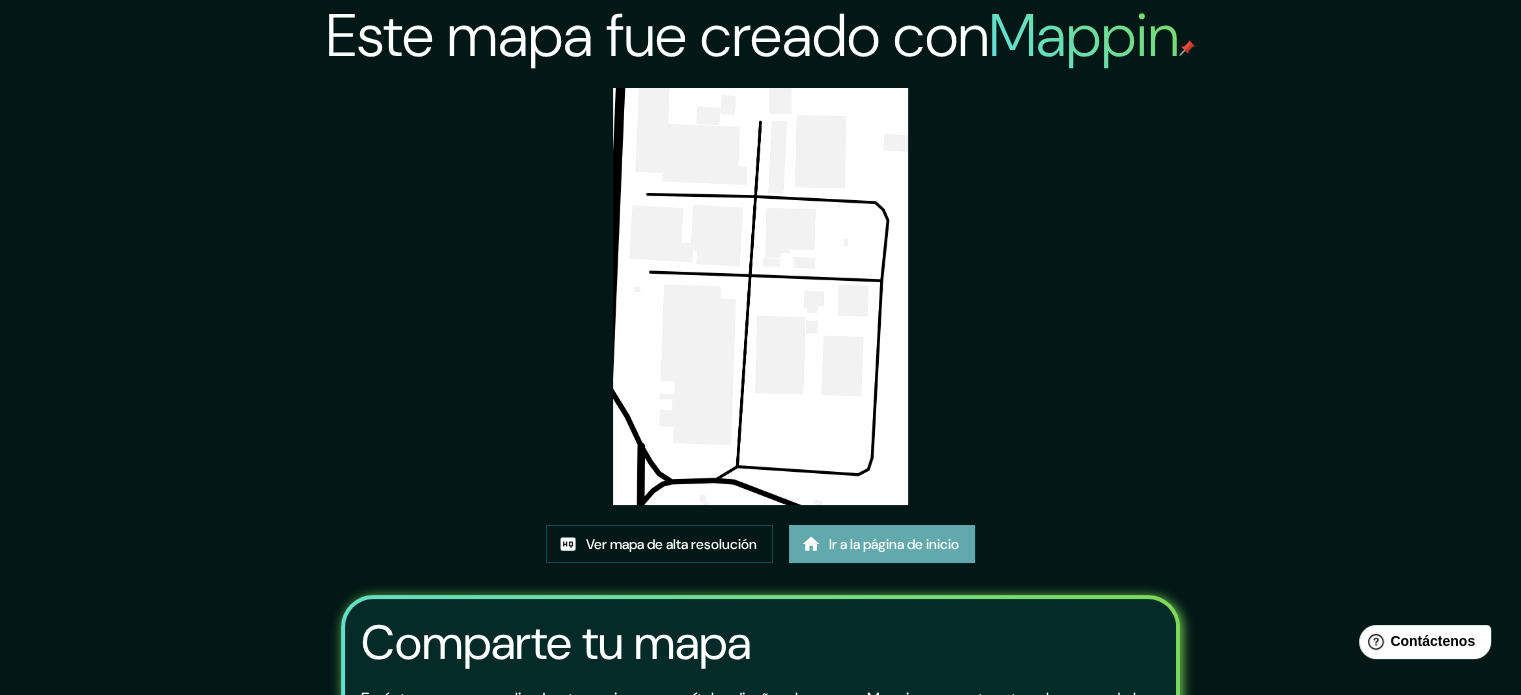 click on "Ir a la página de inicio" at bounding box center (894, 544) 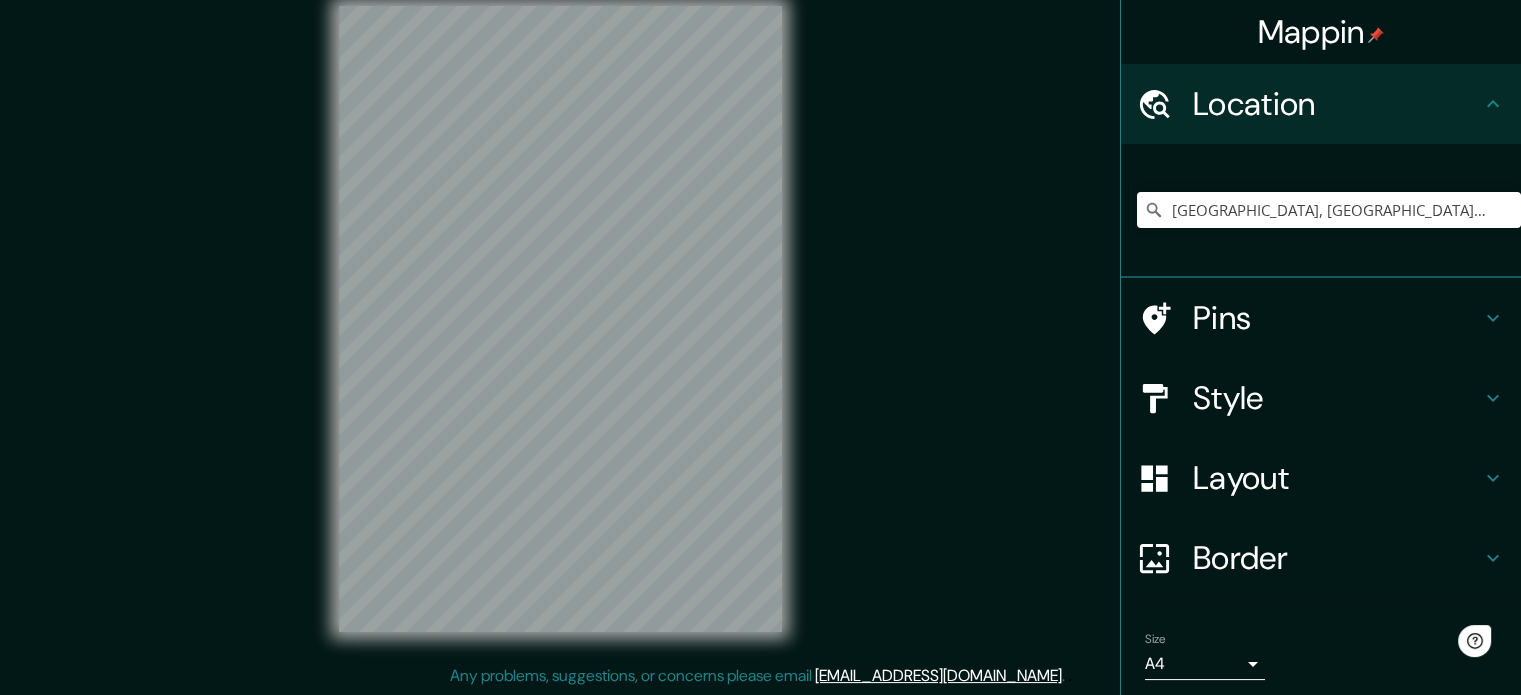 scroll, scrollTop: 0, scrollLeft: 0, axis: both 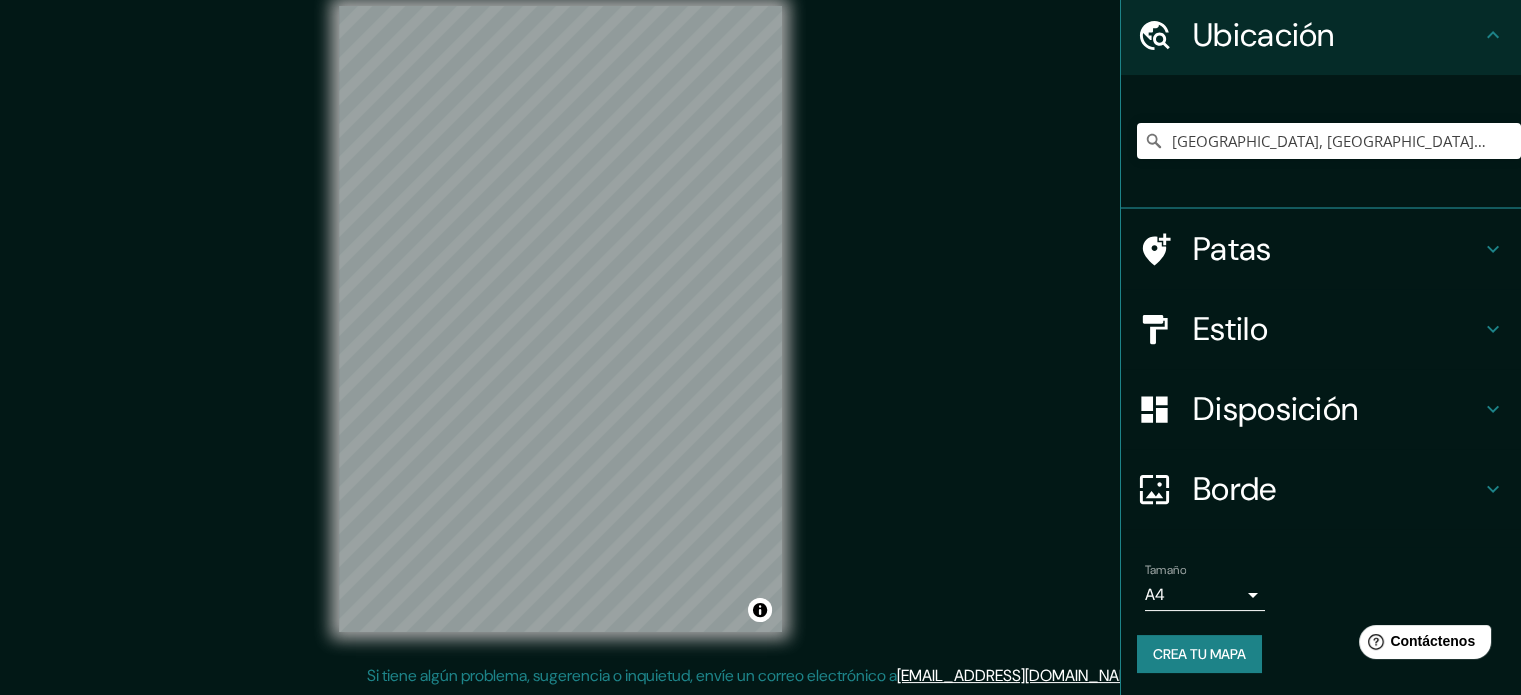 click on "Crea tu mapa" at bounding box center [1199, 654] 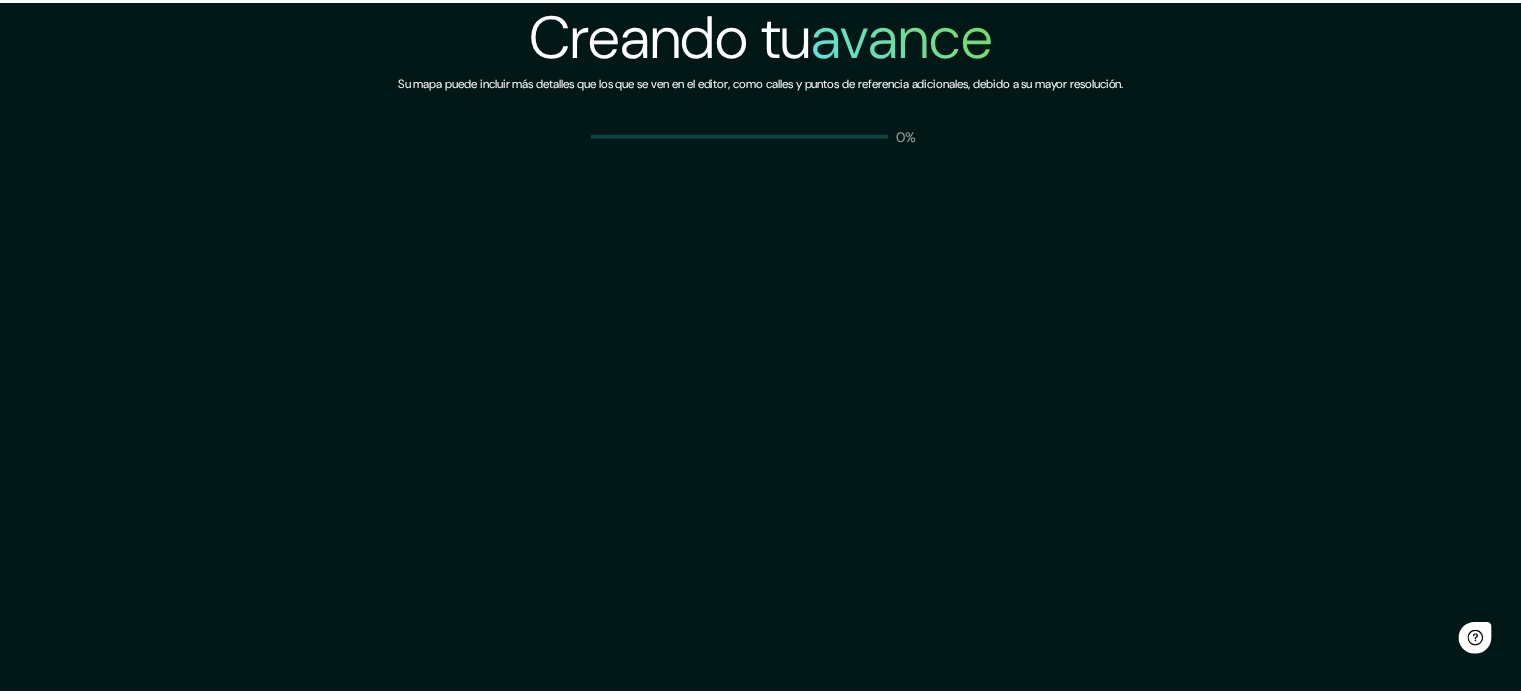 scroll, scrollTop: 0, scrollLeft: 0, axis: both 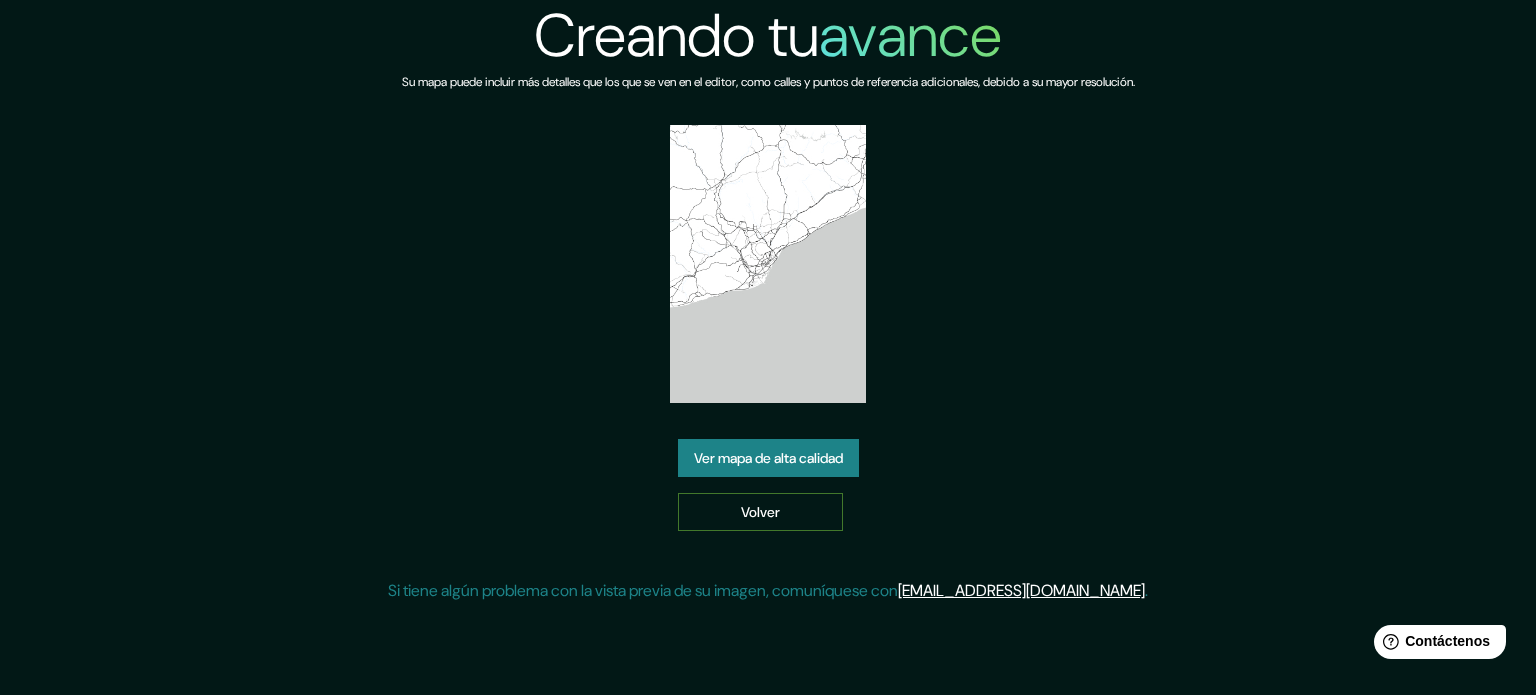 click on "Volver" at bounding box center (760, 512) 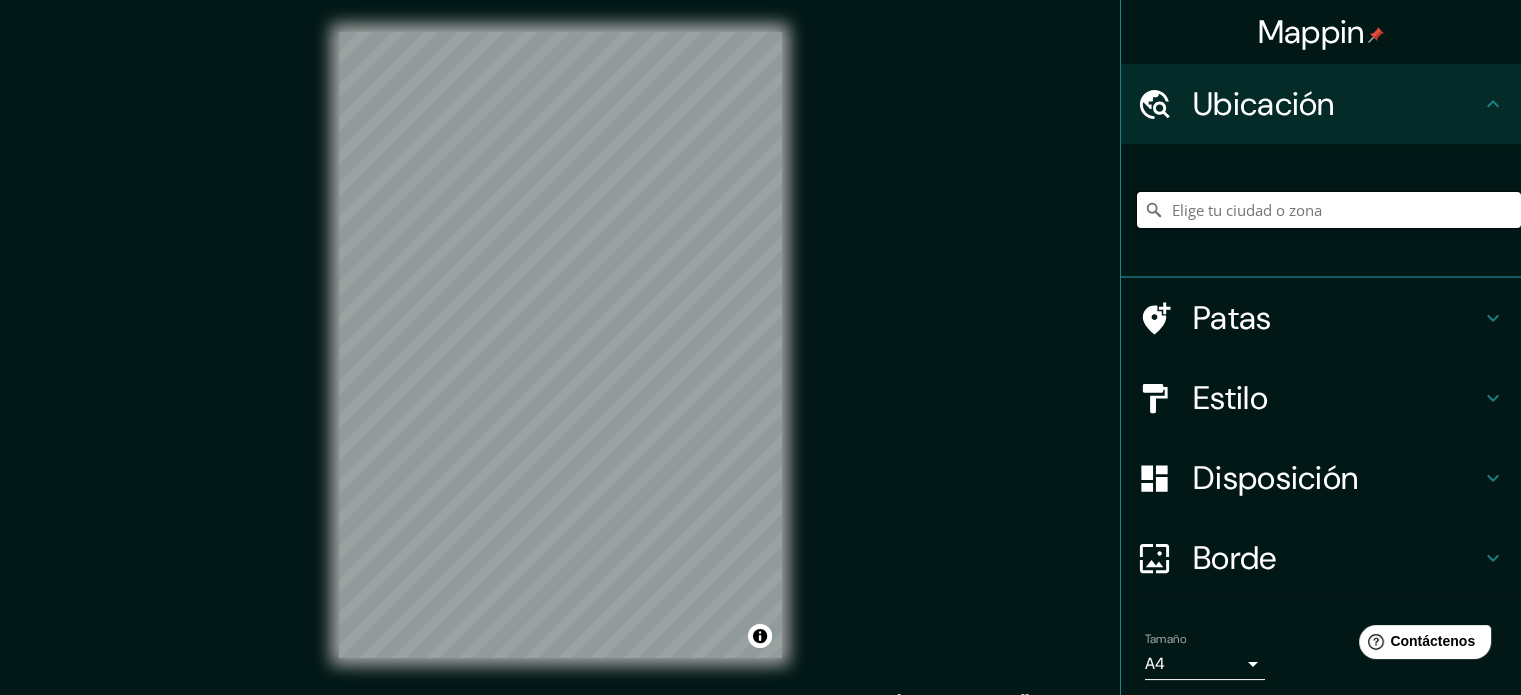 click at bounding box center [1329, 210] 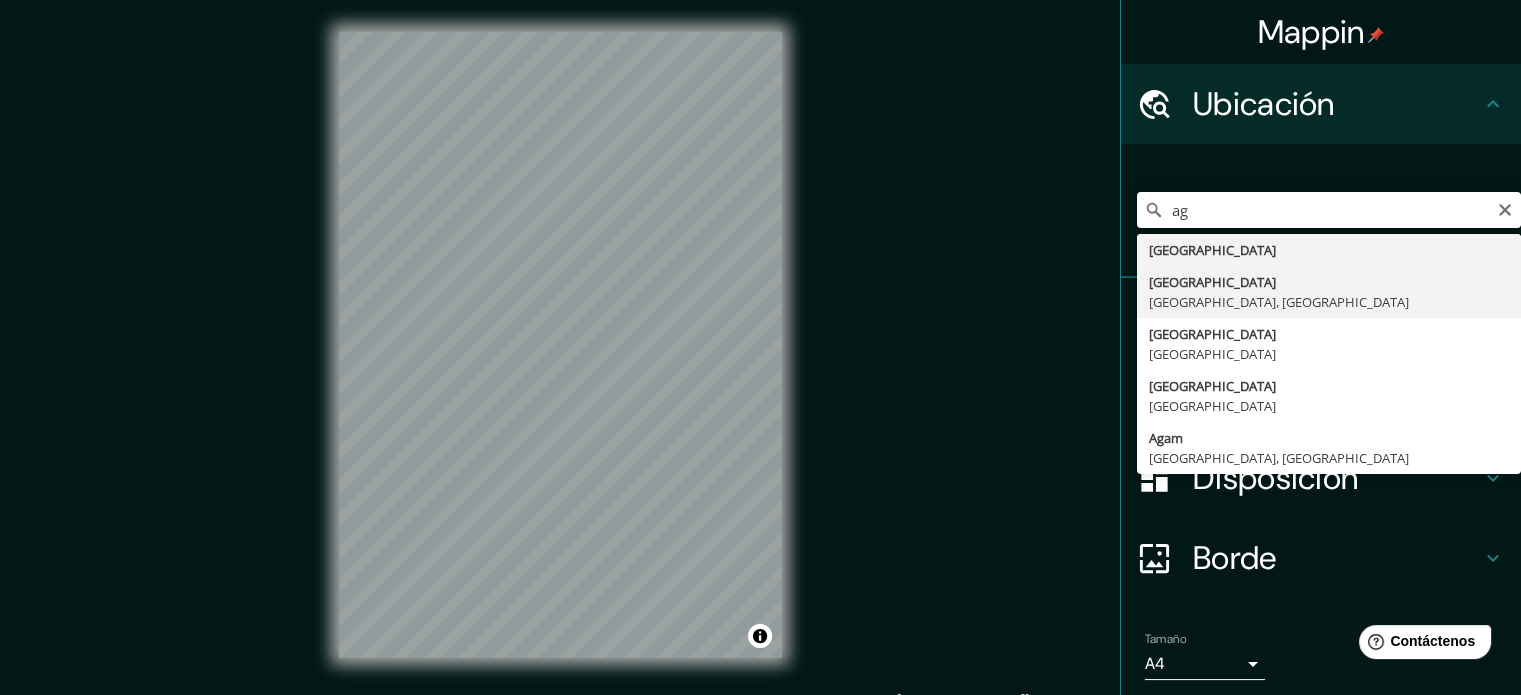 type on "[GEOGRAPHIC_DATA], [GEOGRAPHIC_DATA], [GEOGRAPHIC_DATA]" 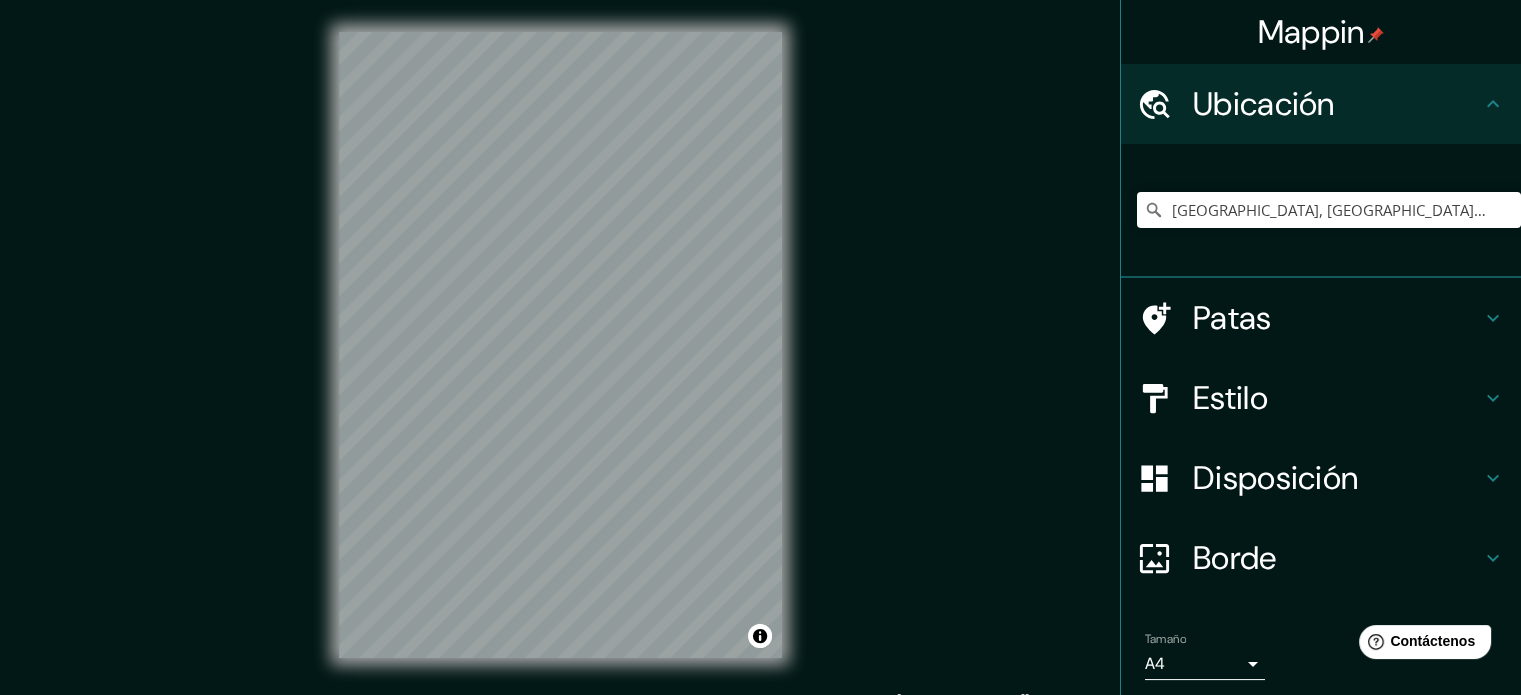 click on "Mappin Ubicación [GEOGRAPHIC_DATA], [GEOGRAPHIC_DATA], [GEOGRAPHIC_DATA] Patas Estilo Disposición Borde Elige un borde.  Consejo  : puedes opacar las capas del marco para crear efectos geniales. Ninguno Simple Transparente Elegante Tamaño A4 single Crea tu mapa © Mapbox   © OpenStreetMap   Improve this map Si tiene algún problema, sugerencia o inquietud, envíe un correo electrónico a  [EMAIL_ADDRESS][DOMAIN_NAME]  .   . . Texto original Valora esta traducción Tu opinión servirá para ayudar a mejorar el Traductor de Google" at bounding box center [760, 347] 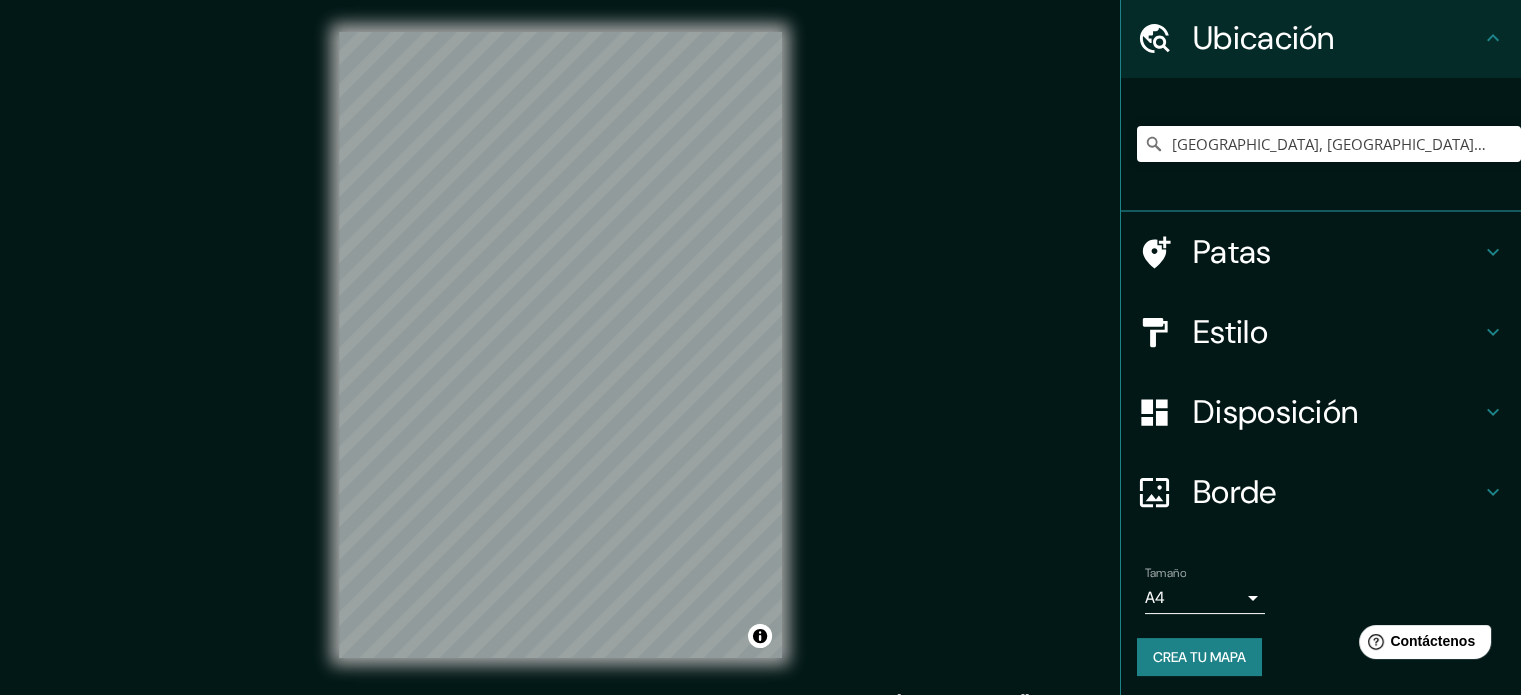 scroll, scrollTop: 69, scrollLeft: 0, axis: vertical 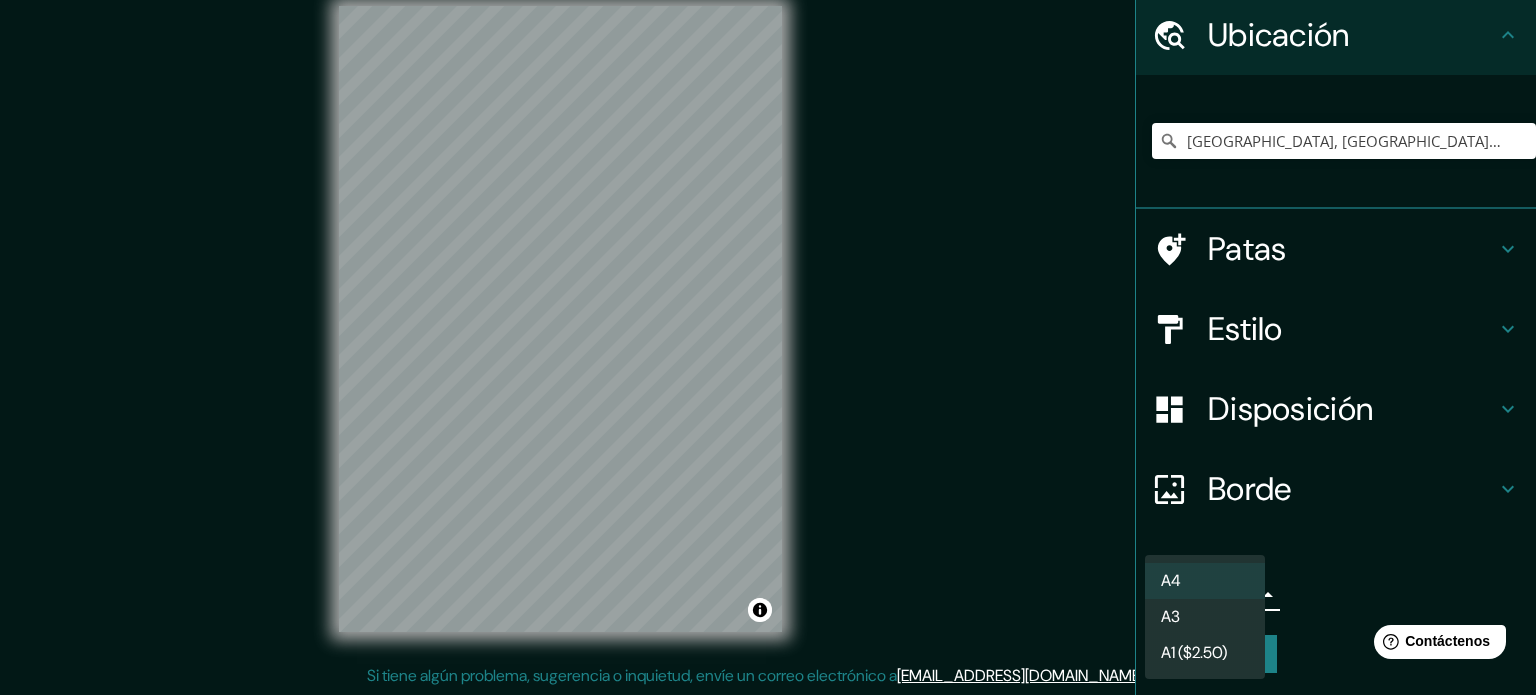 click on "Mappin Ubicación [GEOGRAPHIC_DATA], [GEOGRAPHIC_DATA], [GEOGRAPHIC_DATA] Patas Estilo Disposición Borde Elige un borde.  Consejo  : puedes opacar las capas del marco para crear efectos geniales. Ninguno Simple Transparente Elegante Tamaño A4 single Crea tu mapa © Mapbox   © OpenStreetMap   Improve this map Si tiene algún problema, sugerencia o inquietud, envíe un correo electrónico a  [EMAIL_ADDRESS][DOMAIN_NAME]  .   . . Texto original Valora esta traducción Tu opinión servirá para ayudar a mejorar el Traductor de Google A4 A3 A1 ($2.50)" at bounding box center [768, 321] 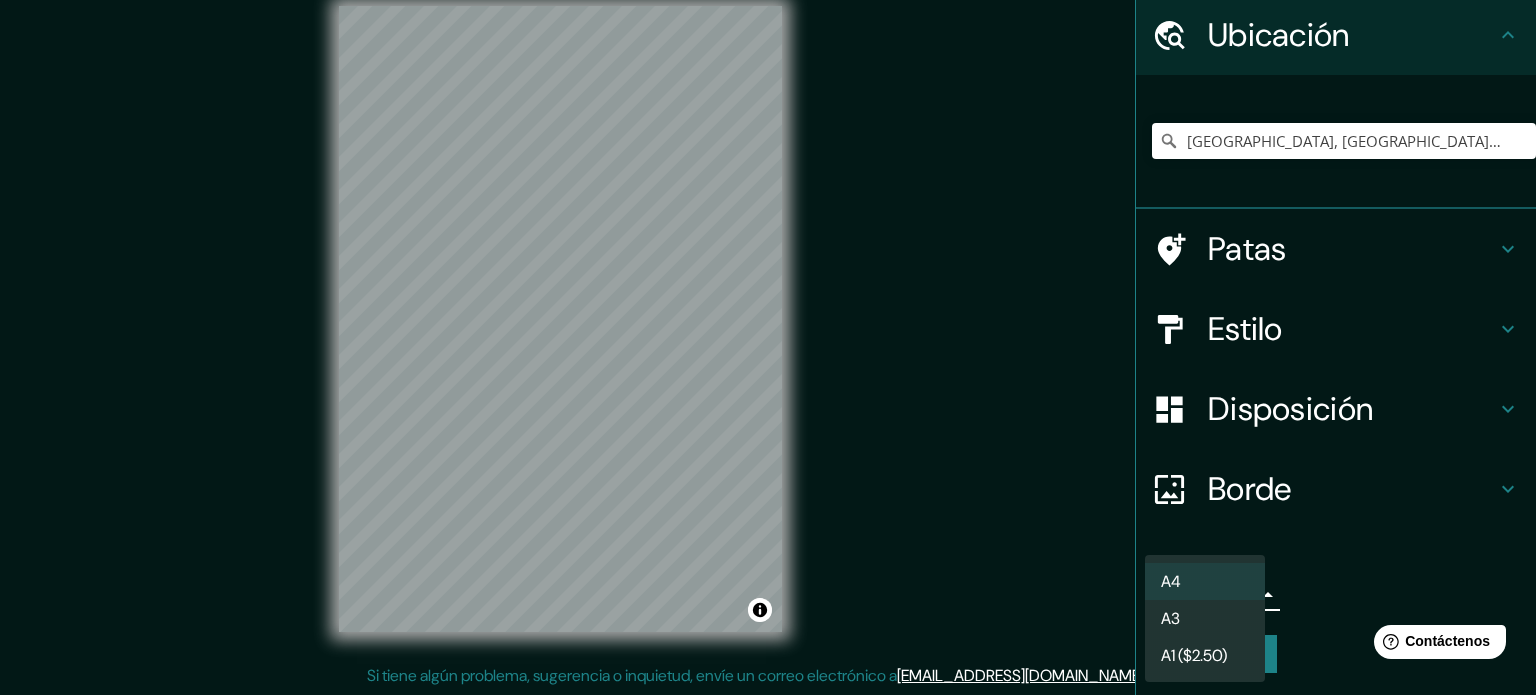 click on "A3" at bounding box center (1205, 618) 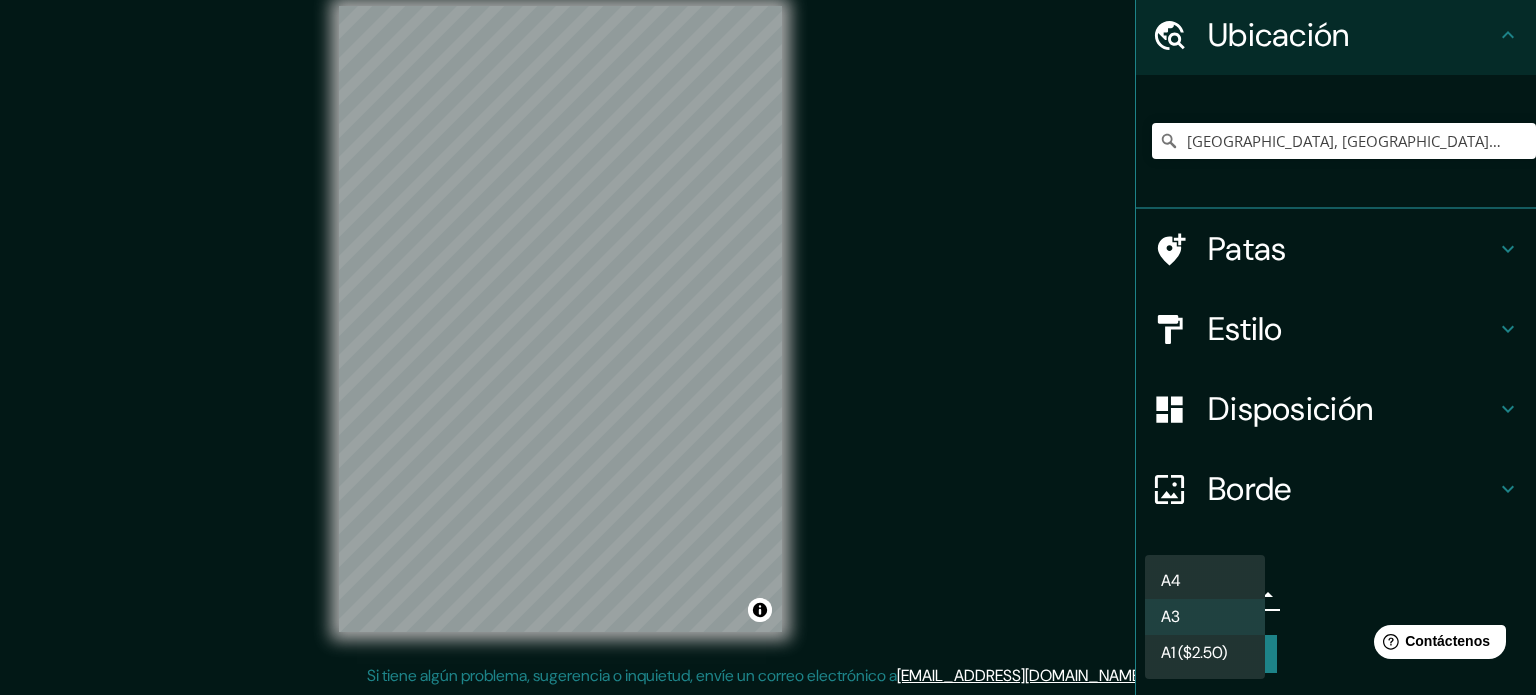 click on "Mappin Ubicación [GEOGRAPHIC_DATA], [GEOGRAPHIC_DATA], [GEOGRAPHIC_DATA] Patas Estilo Disposición Borde Elige un borde.  Consejo  : puedes opacar las capas del marco para crear efectos geniales. Ninguno Simple Transparente Elegante Tamaño A3 a4 Crea tu mapa © Mapbox   © OpenStreetMap   Improve this map Si tiene algún problema, sugerencia o inquietud, envíe un correo electrónico a  [EMAIL_ADDRESS][DOMAIN_NAME]  .   . . Texto original Valora esta traducción Tu opinión servirá para ayudar a mejorar el Traductor de Google A4 A3 A1 ($2.50)" at bounding box center [768, 321] 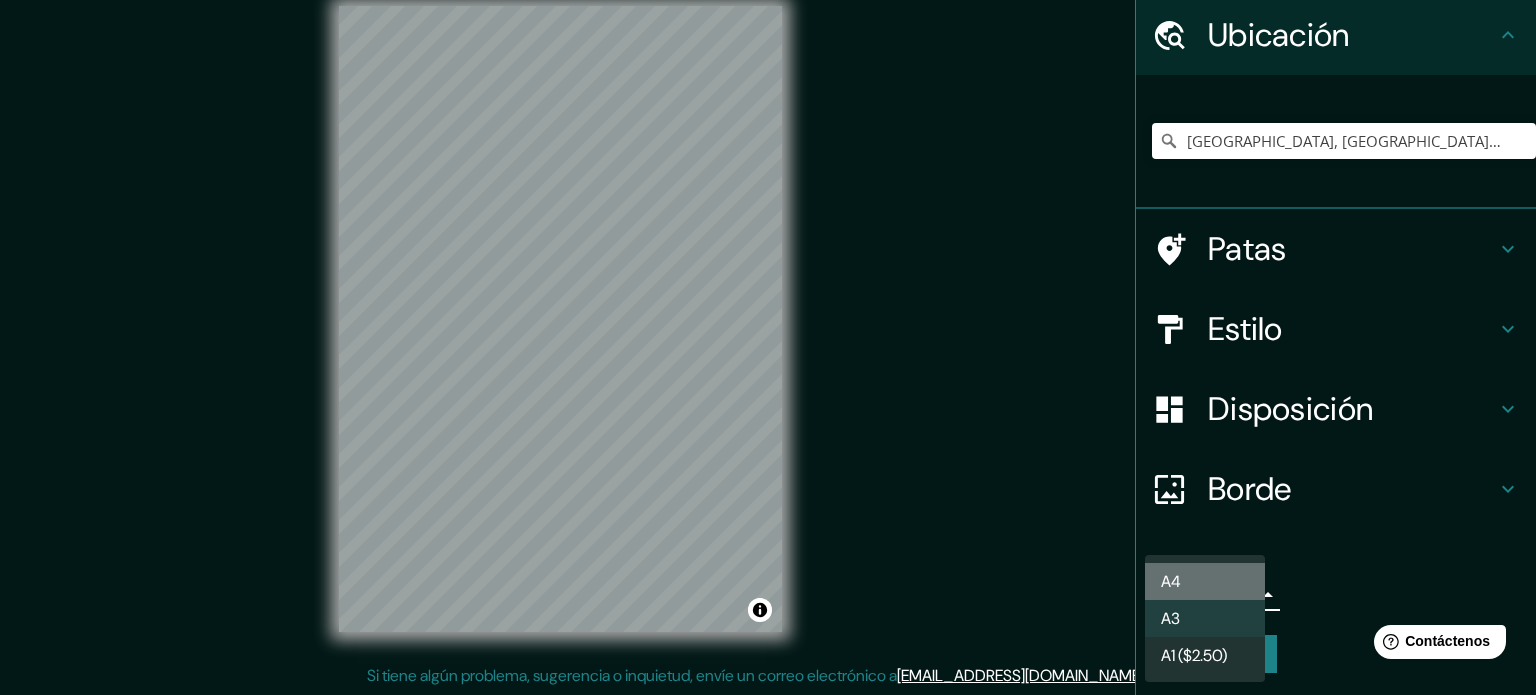 click on "A4" at bounding box center (1205, 581) 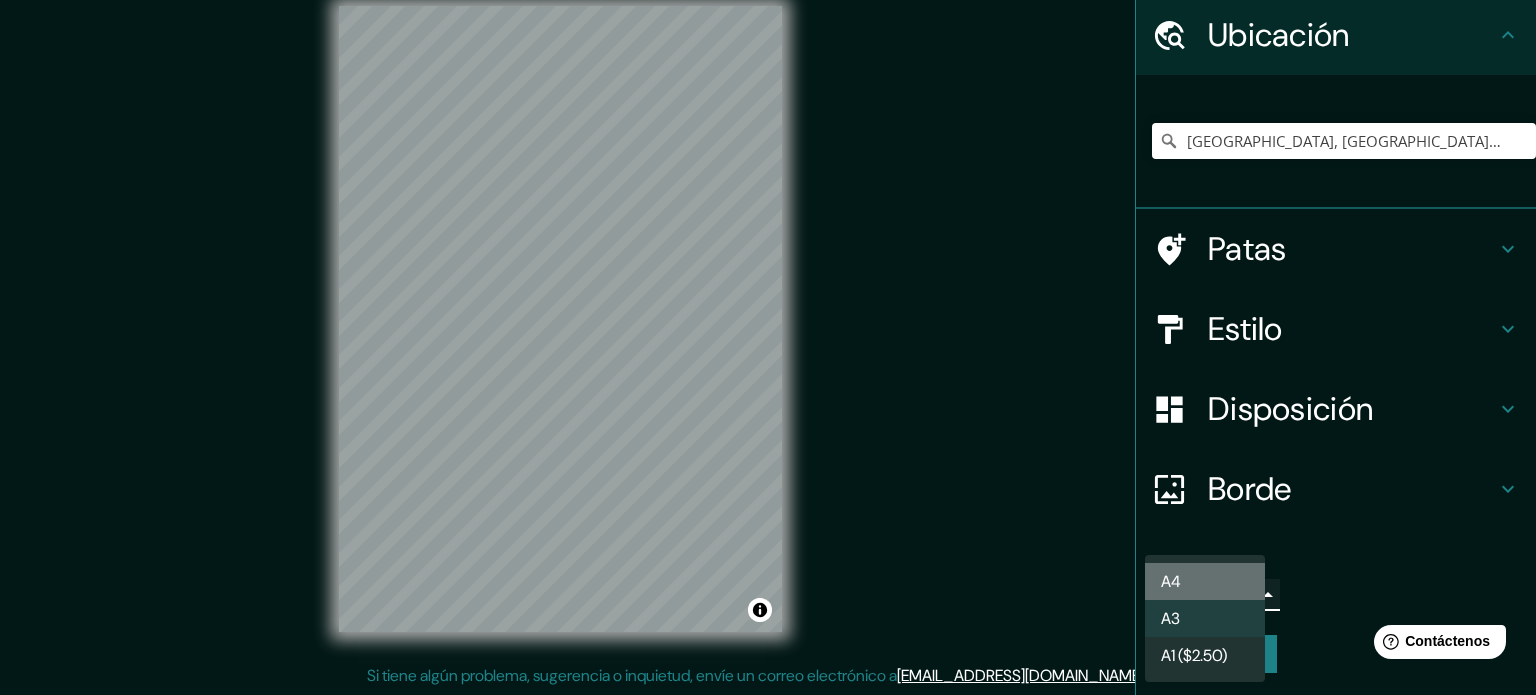 type on "single" 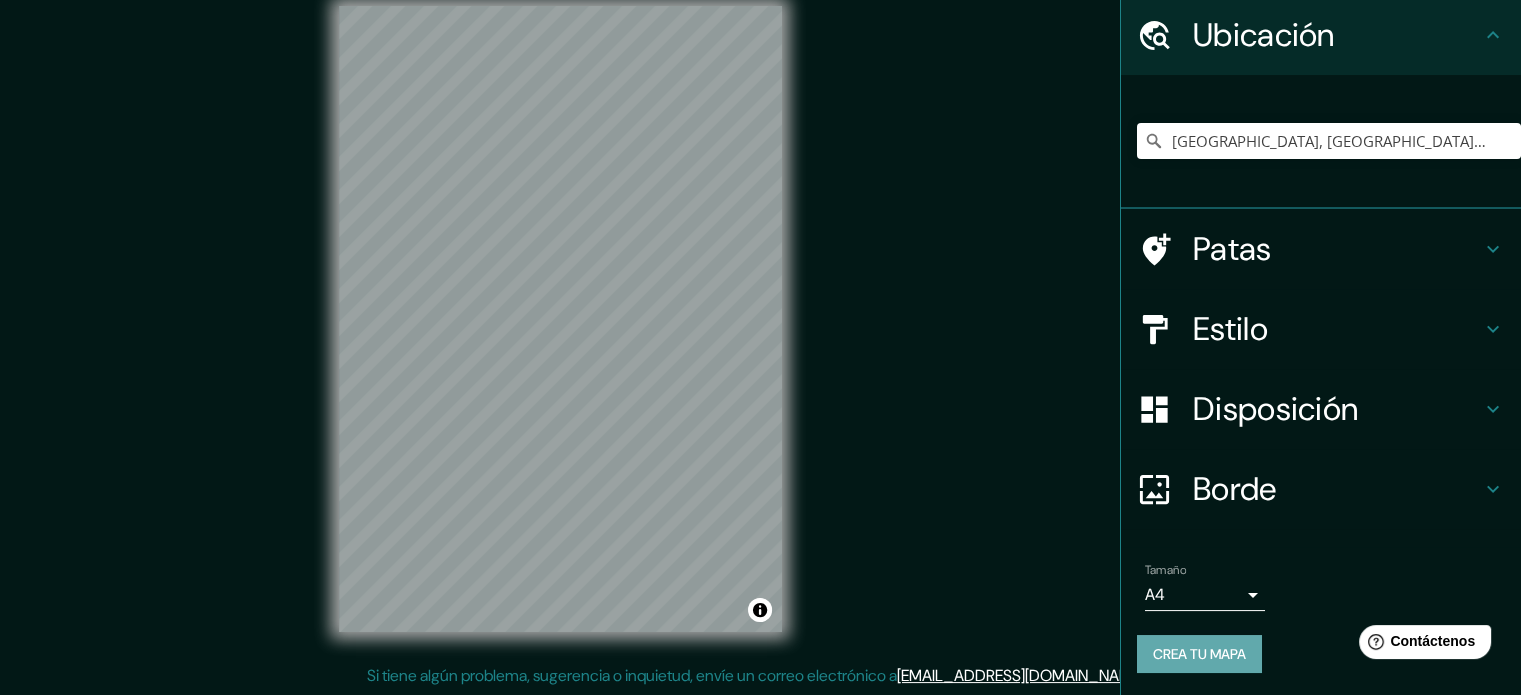 click on "Crea tu mapa" at bounding box center [1199, 654] 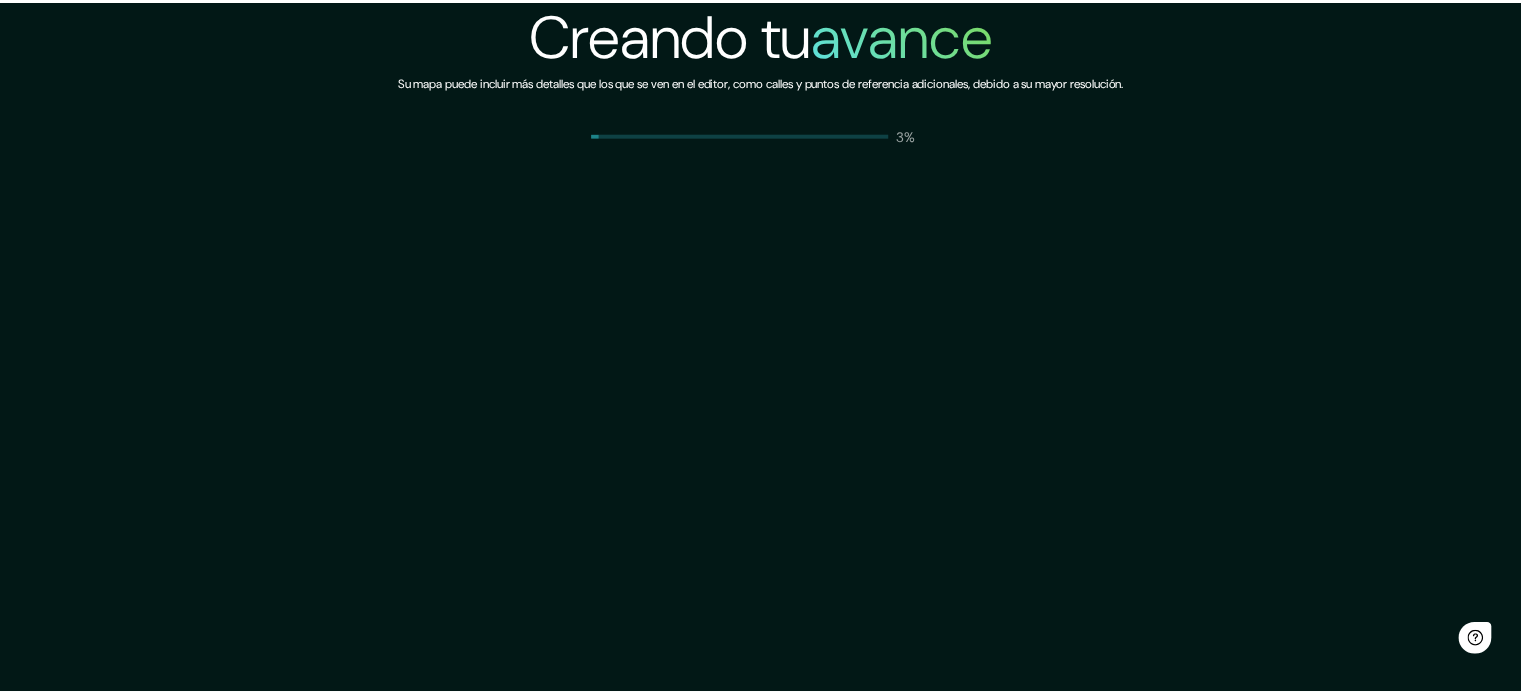 scroll, scrollTop: 0, scrollLeft: 0, axis: both 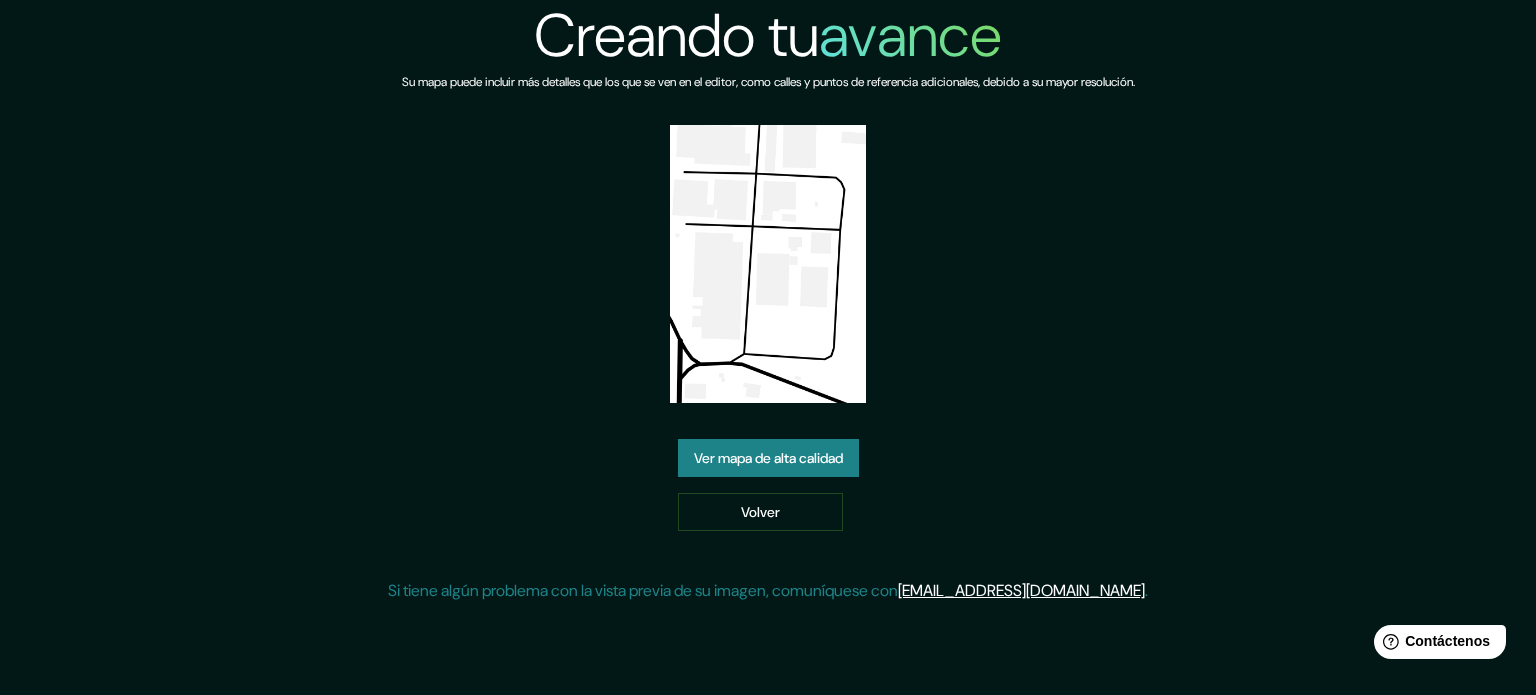click on "Ver mapa de alta calidad" at bounding box center (768, 458) 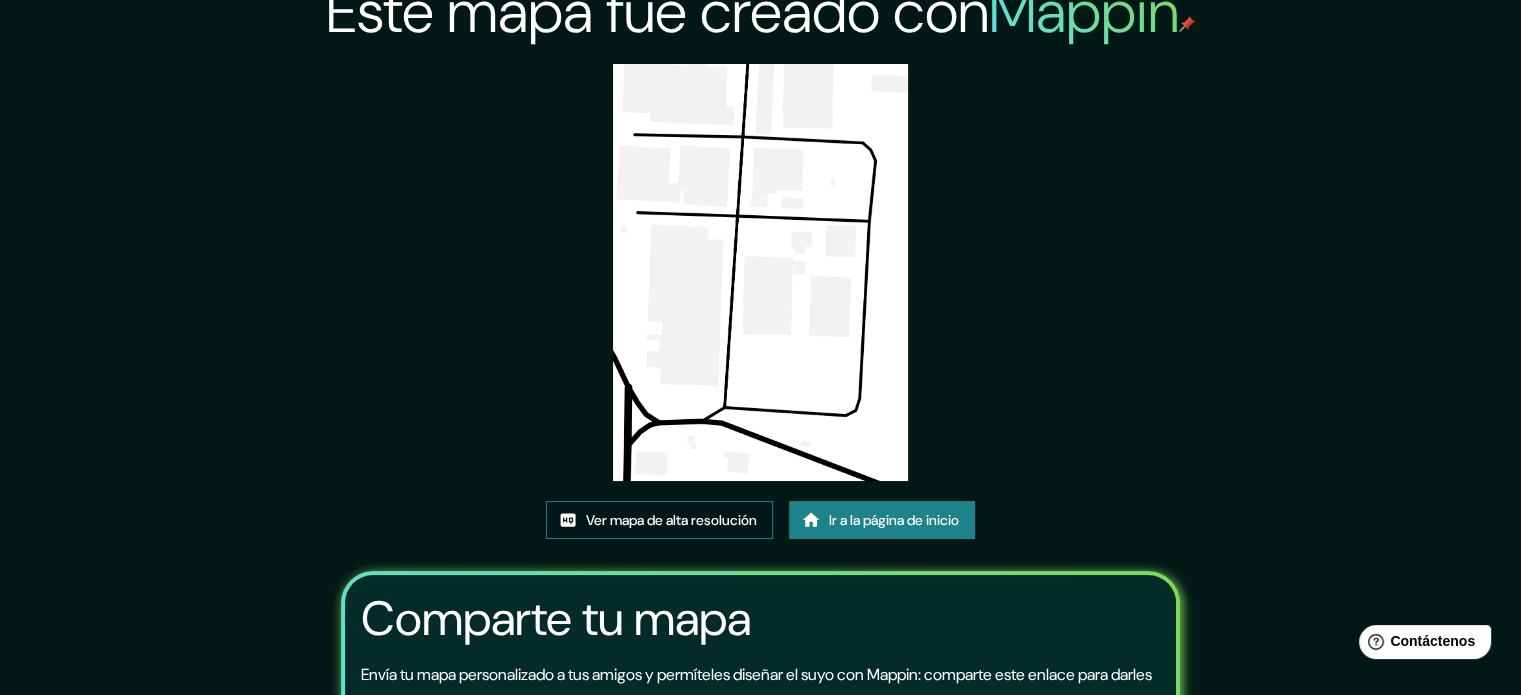 scroll, scrollTop: 0, scrollLeft: 0, axis: both 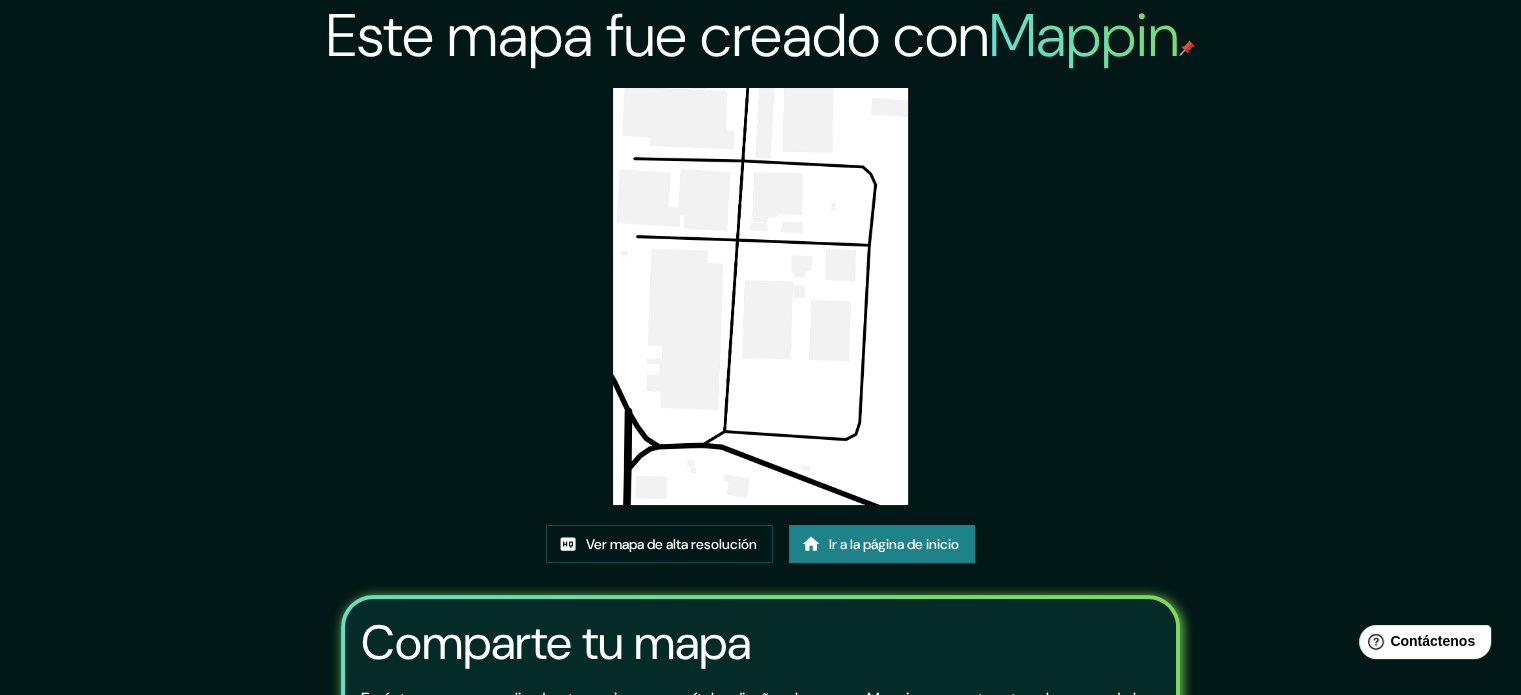 click at bounding box center [760, 296] 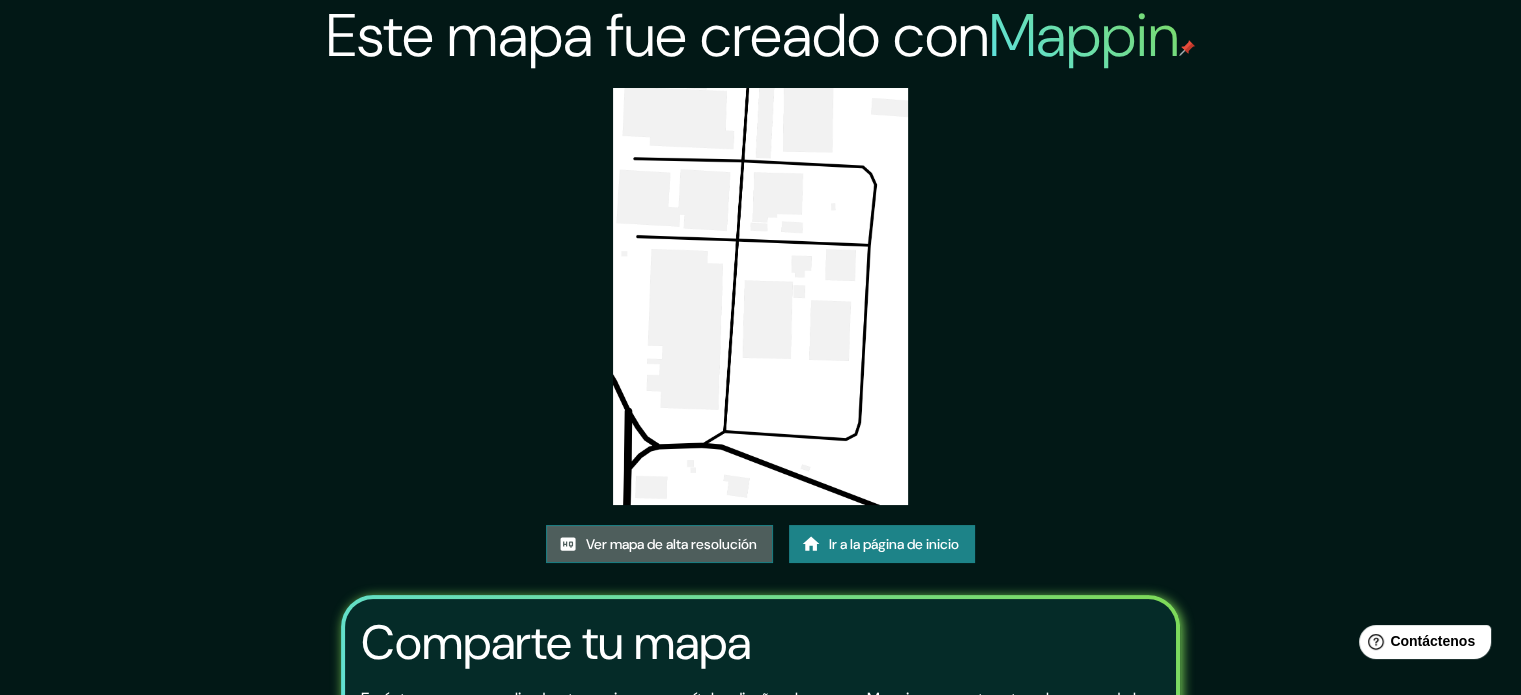 click on "Ver mapa de alta resolución" at bounding box center [671, 544] 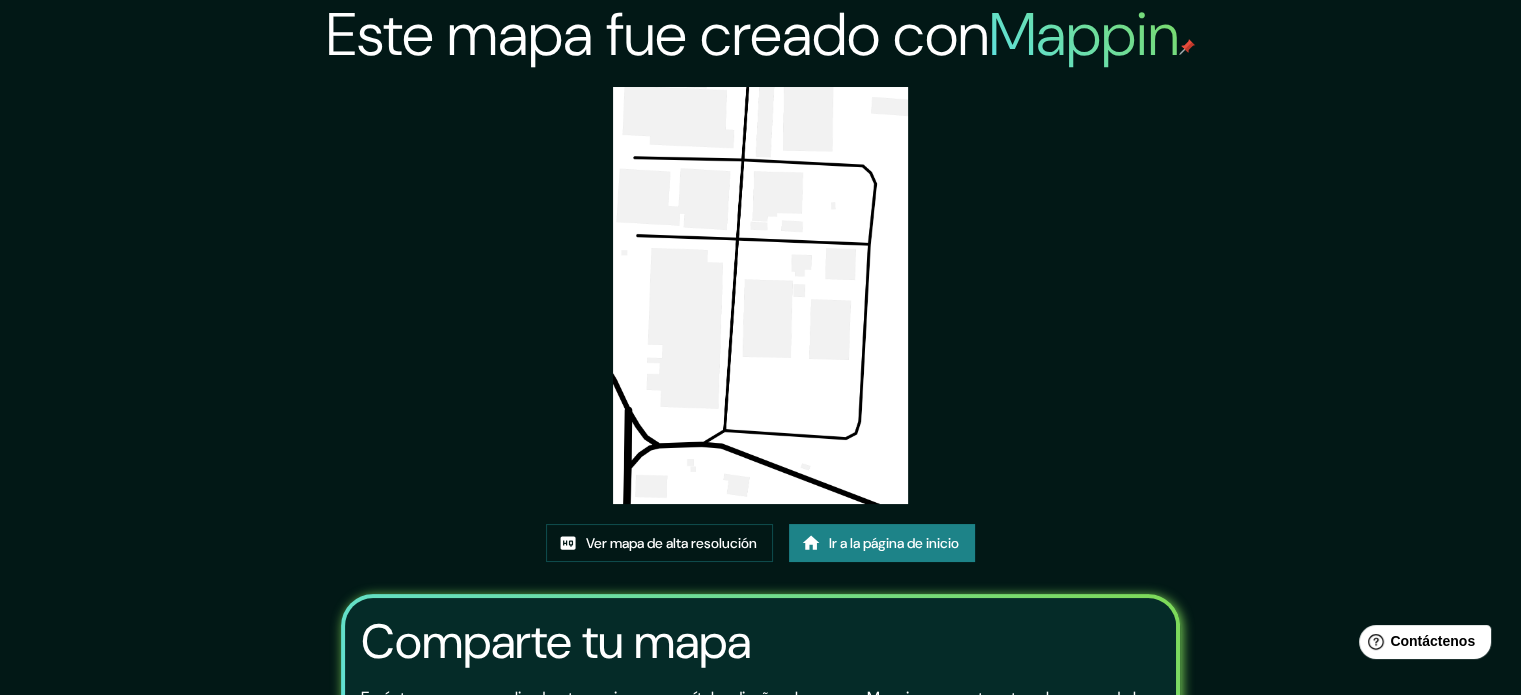 scroll, scrollTop: 0, scrollLeft: 0, axis: both 